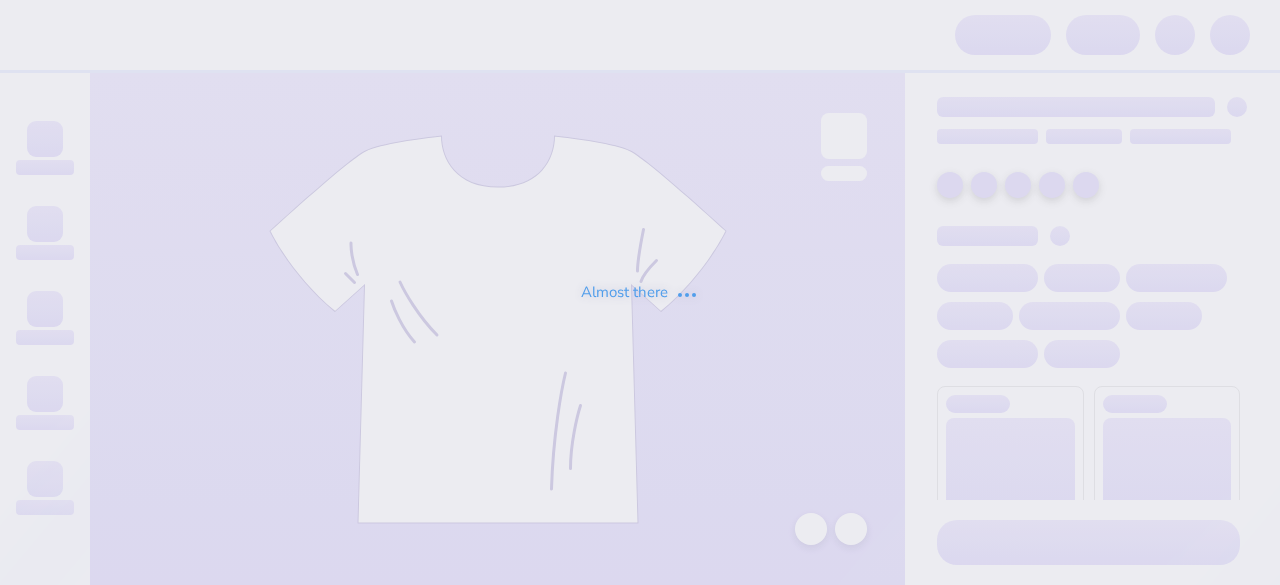scroll, scrollTop: 0, scrollLeft: 0, axis: both 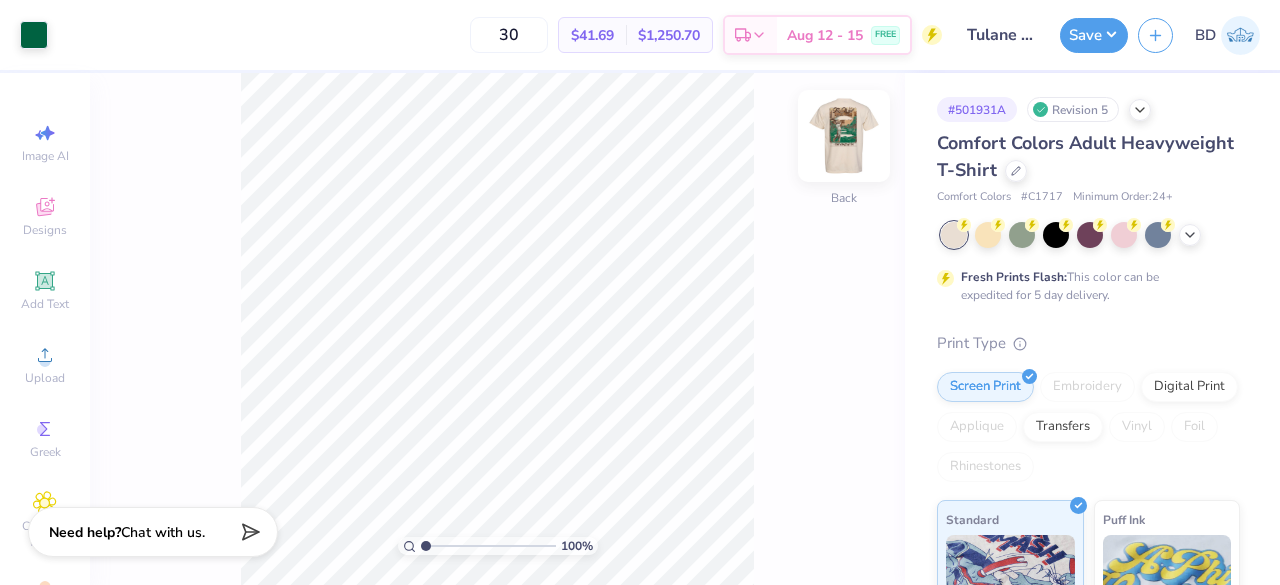 click at bounding box center [844, 136] 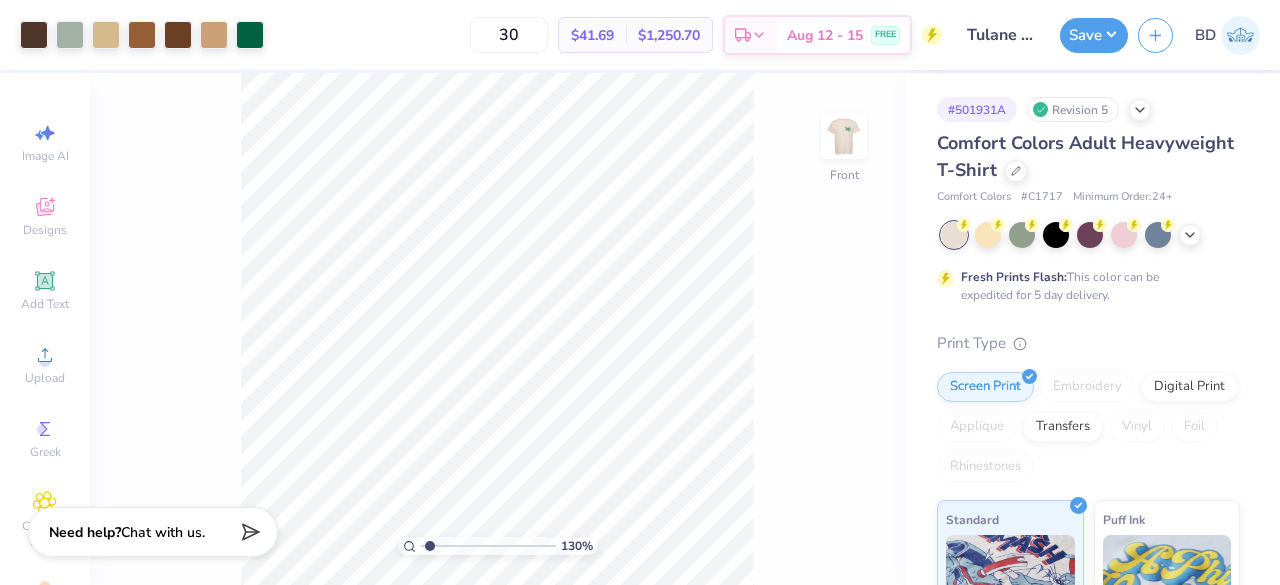 scroll, scrollTop: 366, scrollLeft: 0, axis: vertical 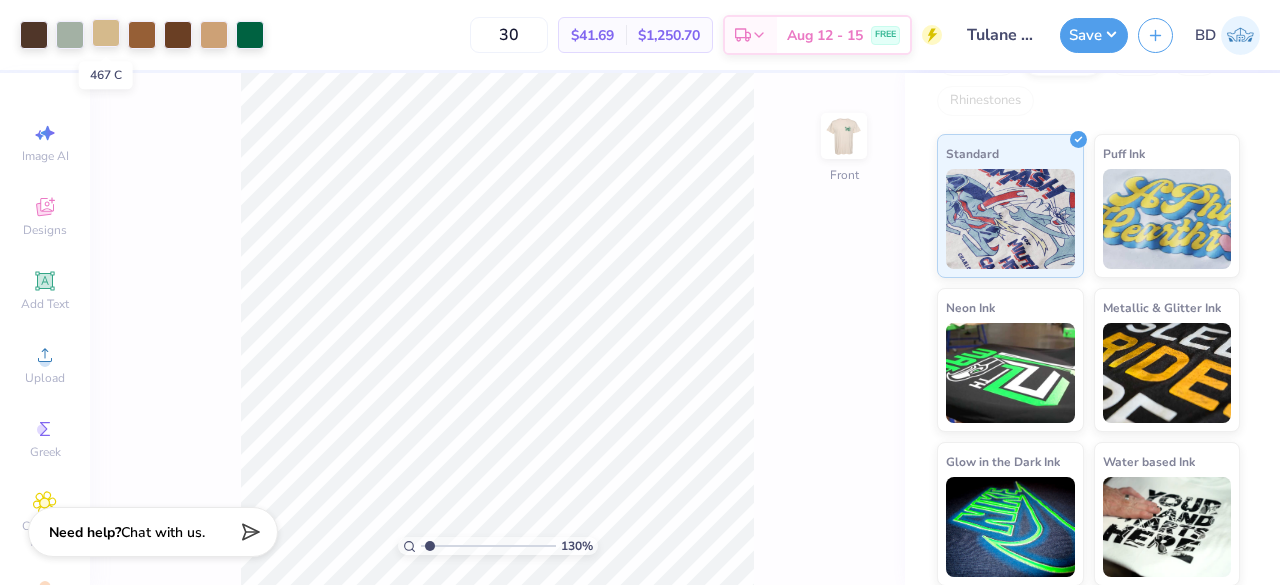 click at bounding box center [106, 33] 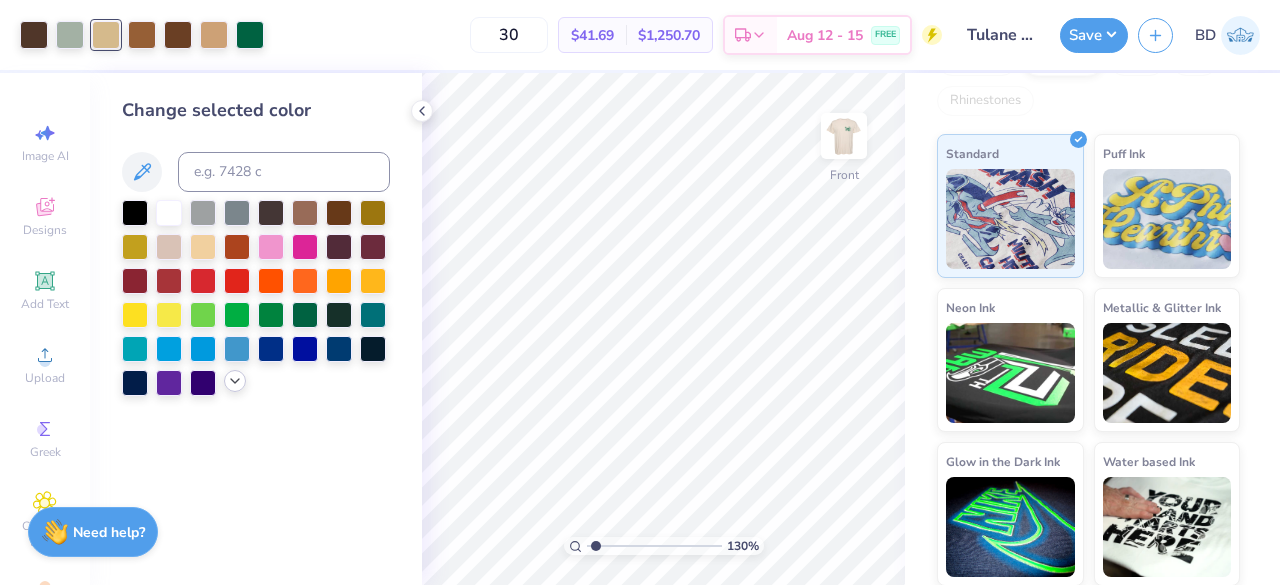 click 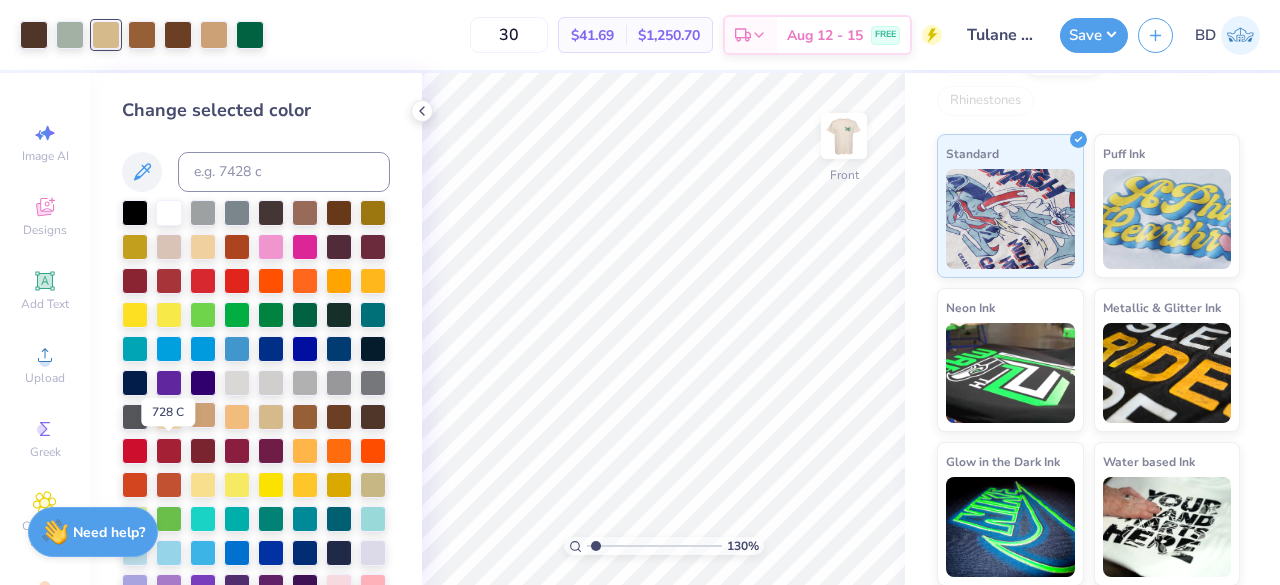 click at bounding box center [203, 415] 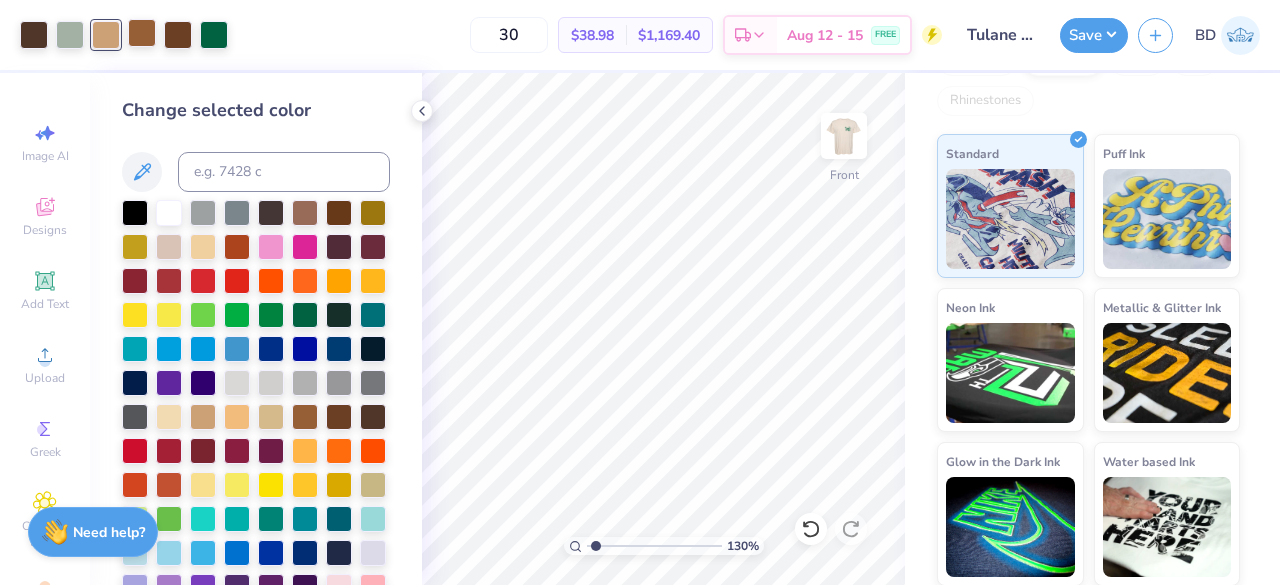 click at bounding box center [142, 33] 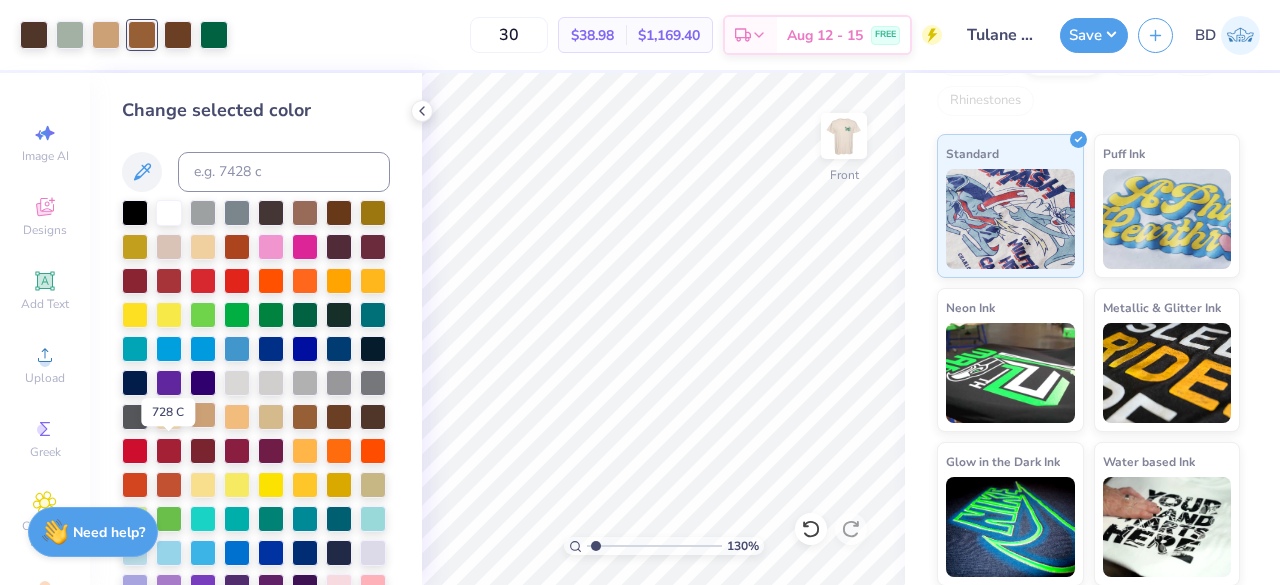 click at bounding box center (203, 415) 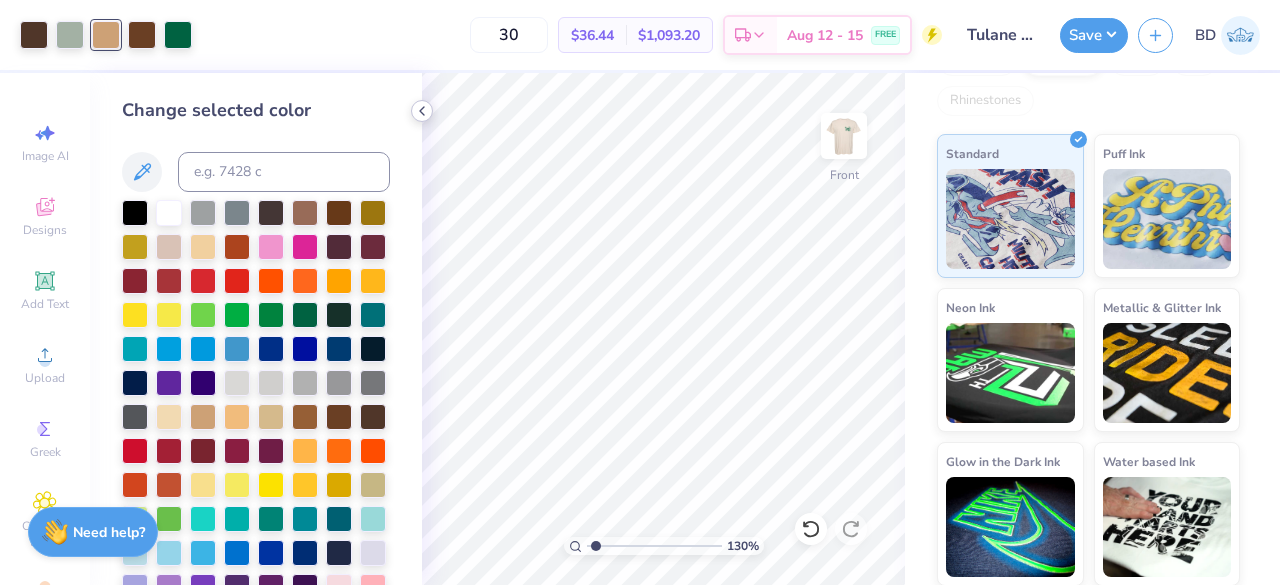 click 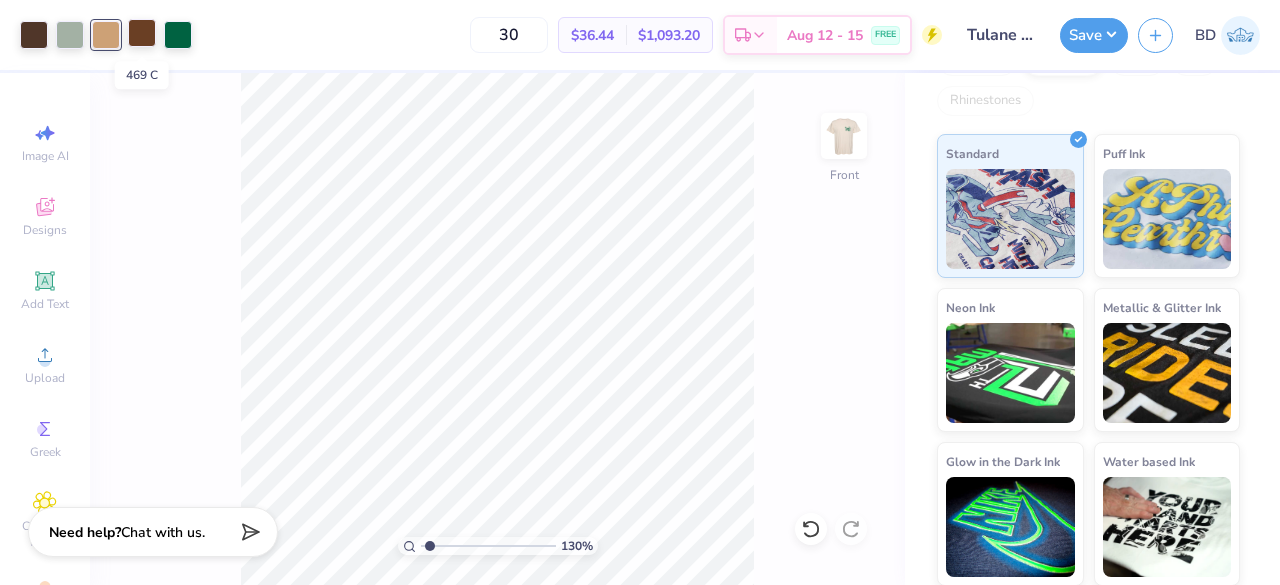 click at bounding box center (142, 33) 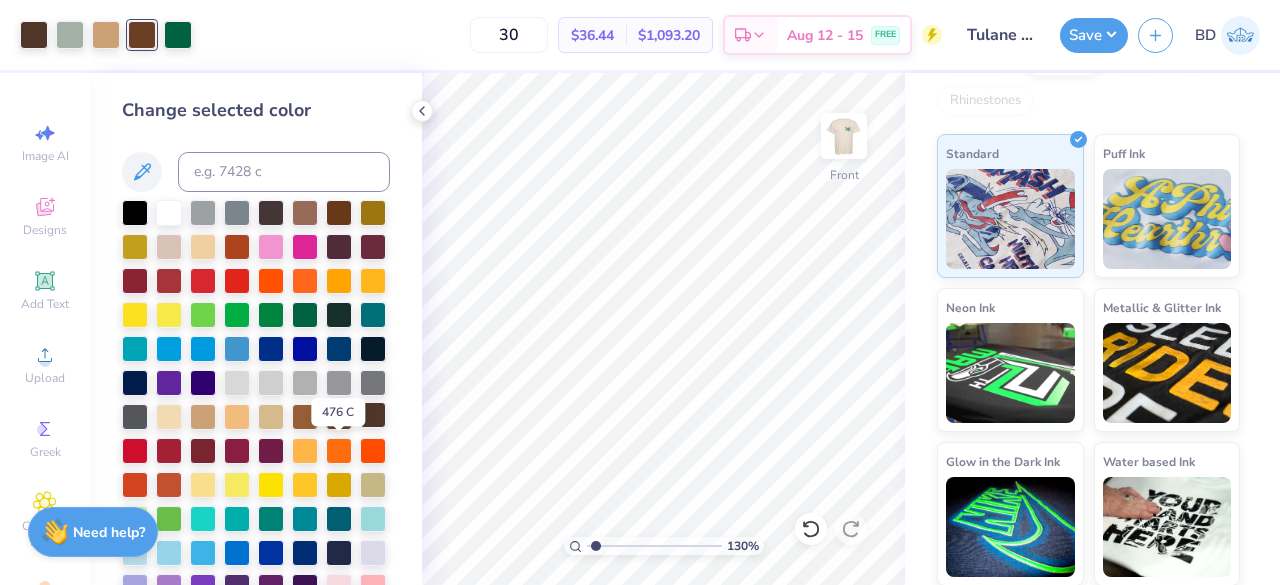 click at bounding box center [373, 415] 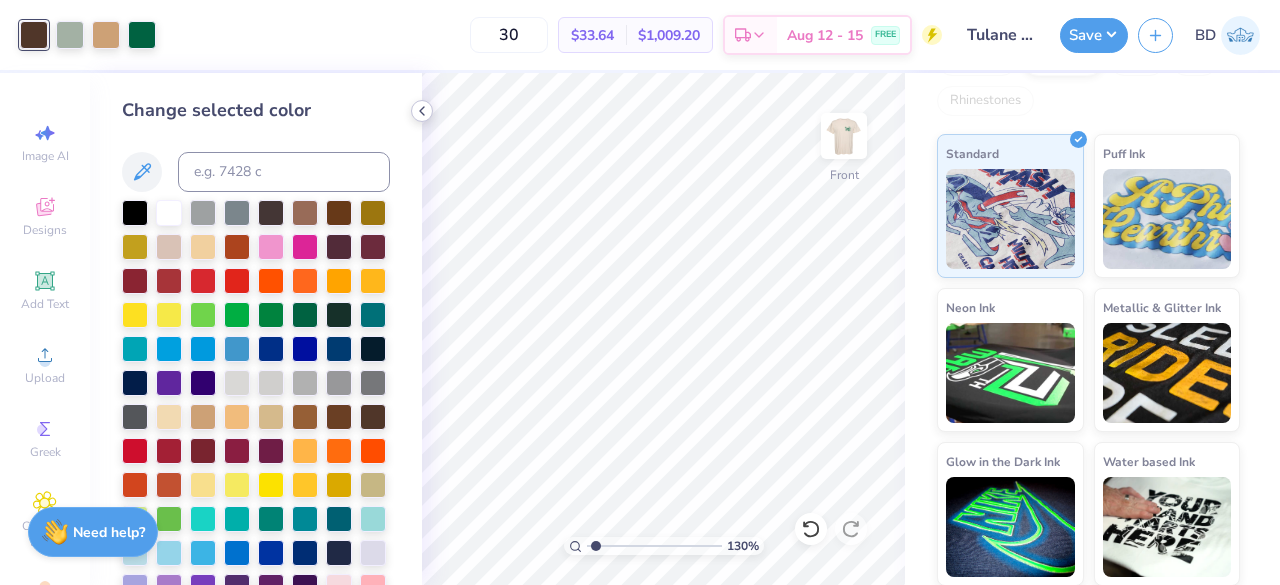 click 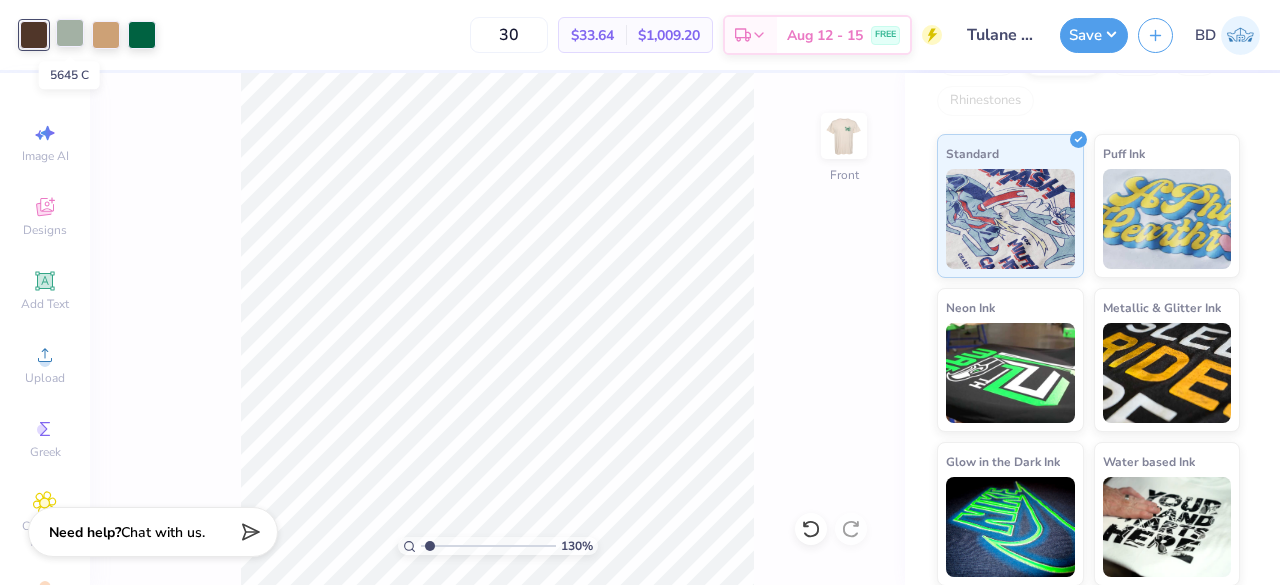 click at bounding box center [70, 33] 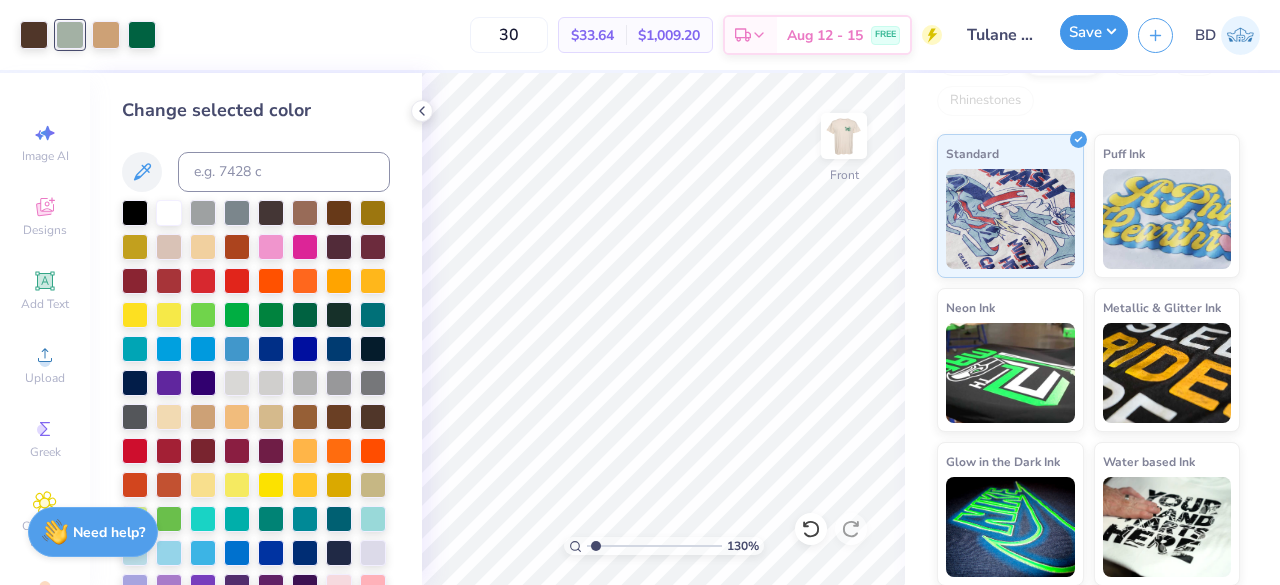 click on "Save" at bounding box center (1094, 32) 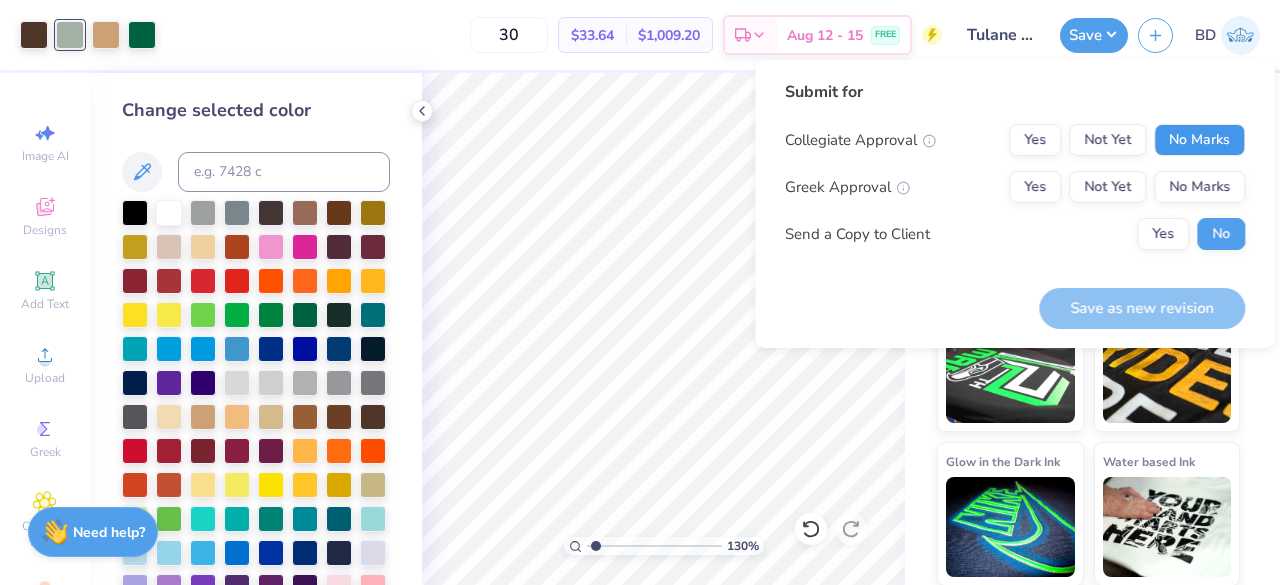click on "No Marks" at bounding box center (1199, 140) 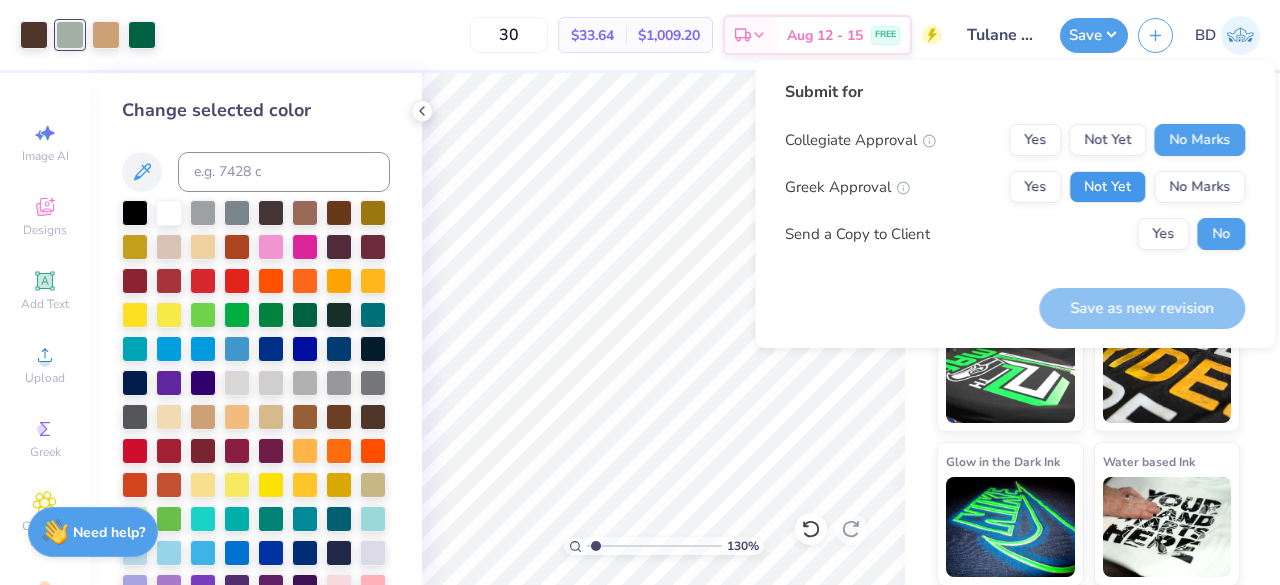 click on "Not Yet" at bounding box center (1107, 187) 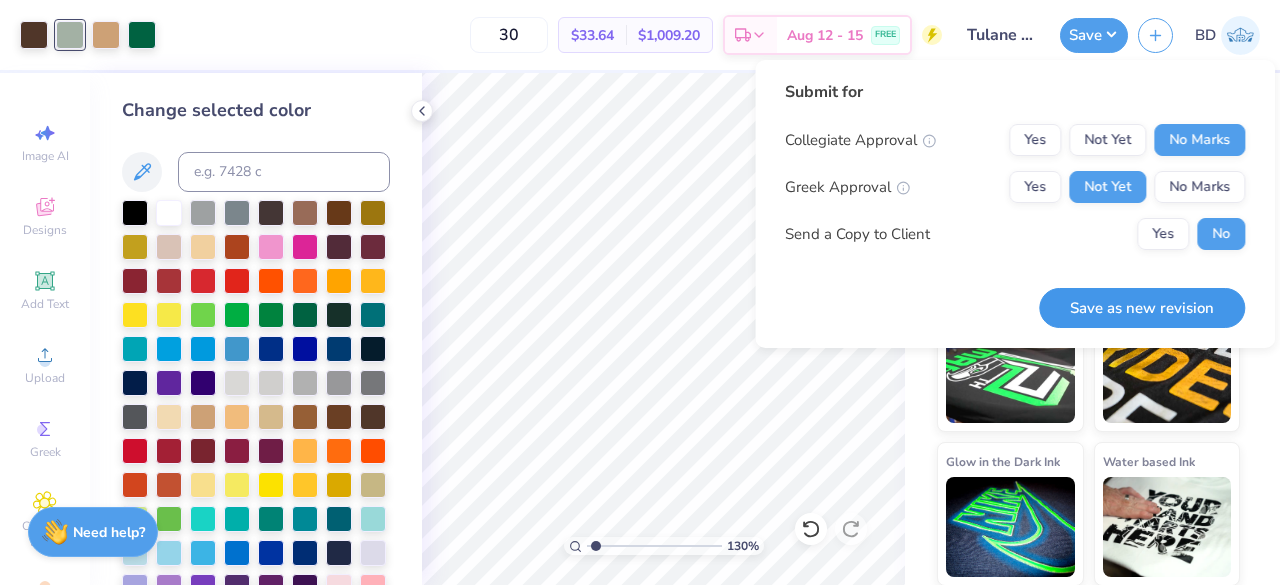 click on "Save as new revision" at bounding box center (1142, 308) 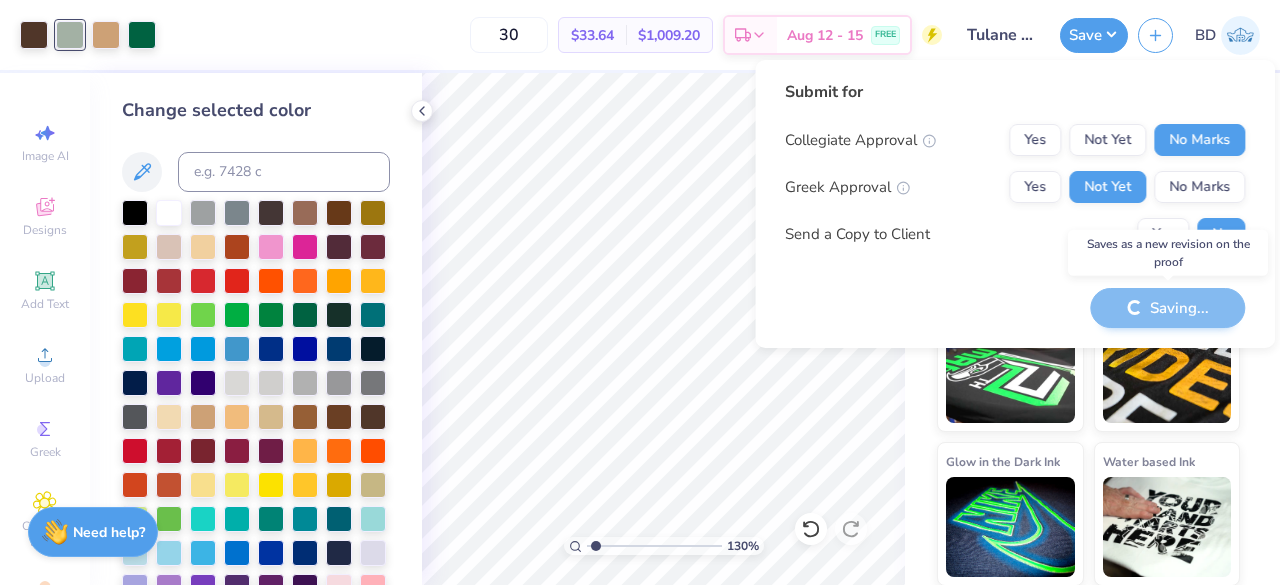 type on "1.30140423350717" 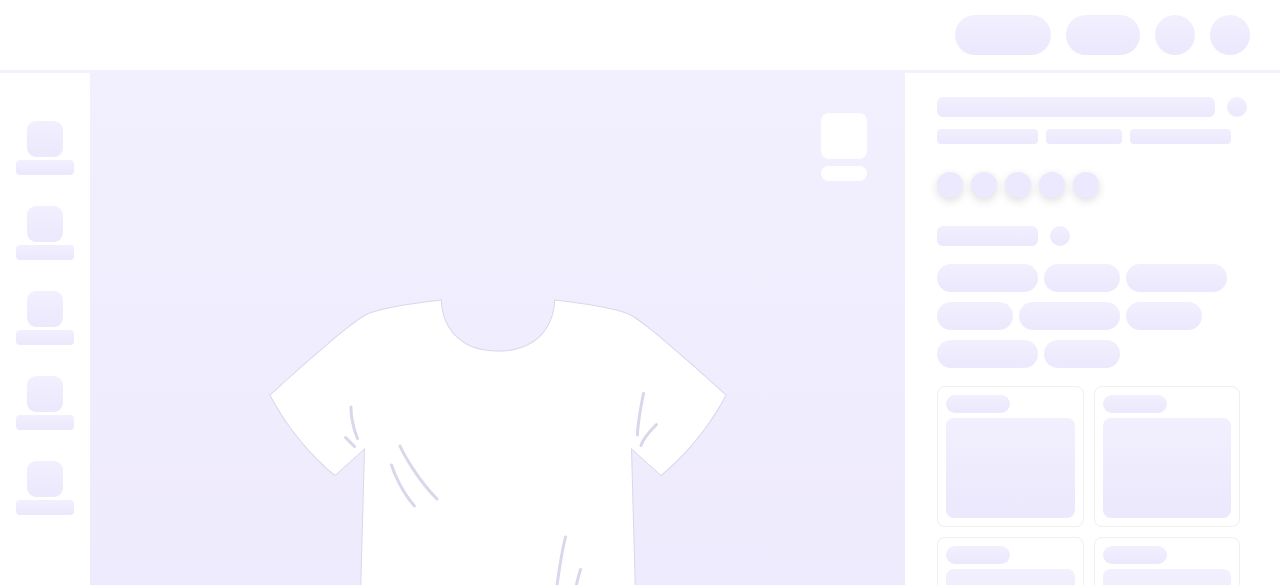 scroll, scrollTop: 0, scrollLeft: 0, axis: both 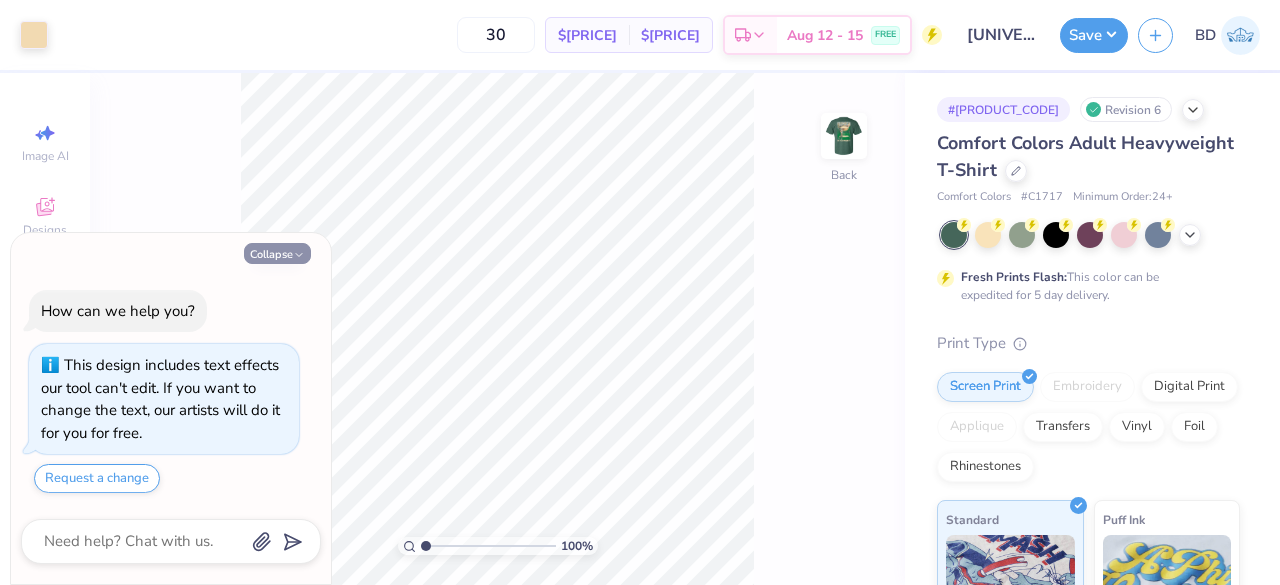 click 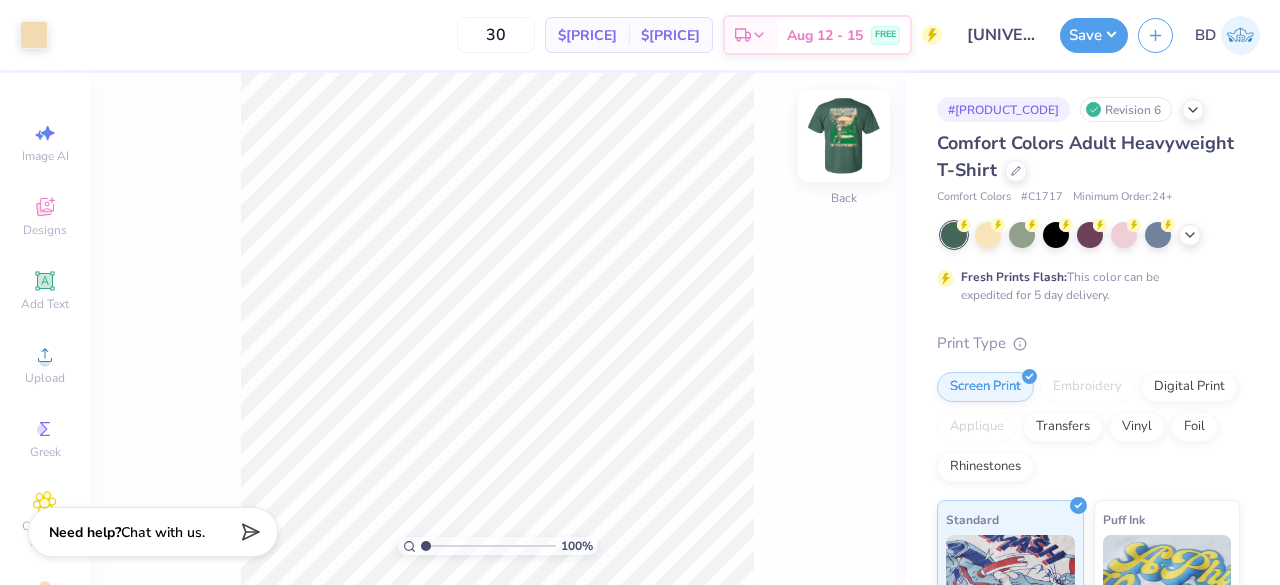 click at bounding box center [844, 136] 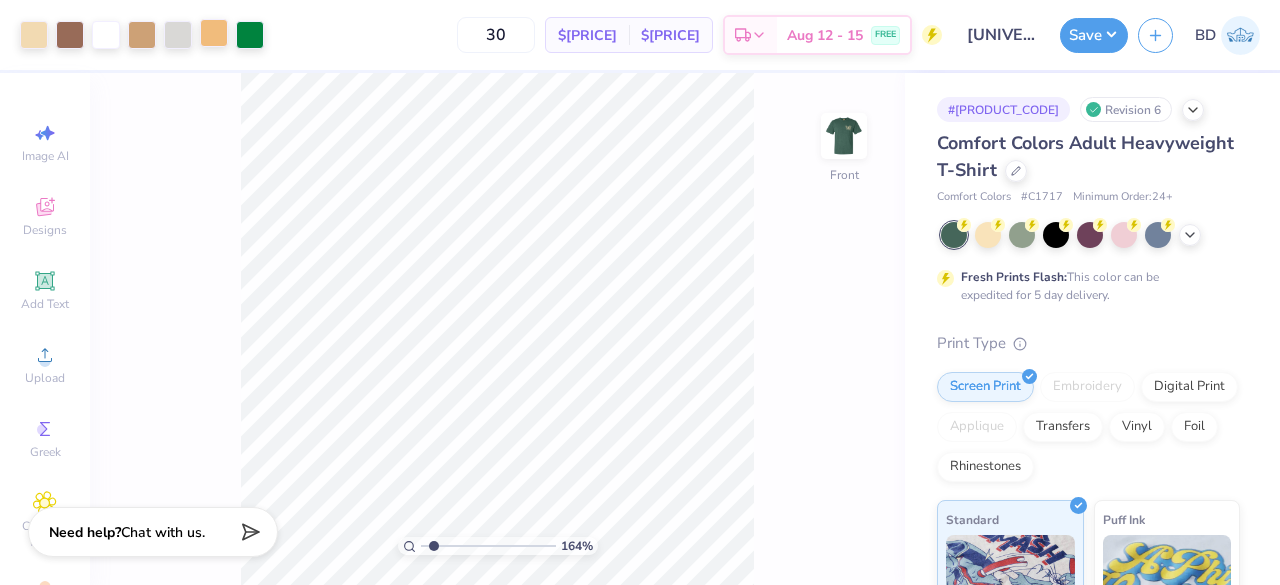 click at bounding box center [214, 33] 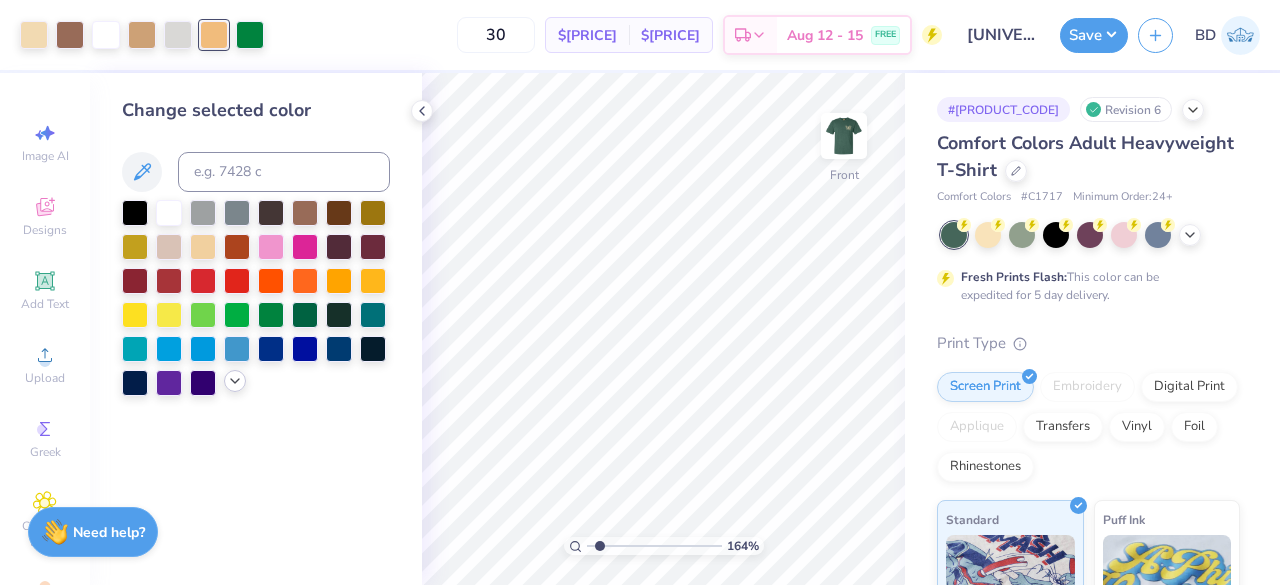 click 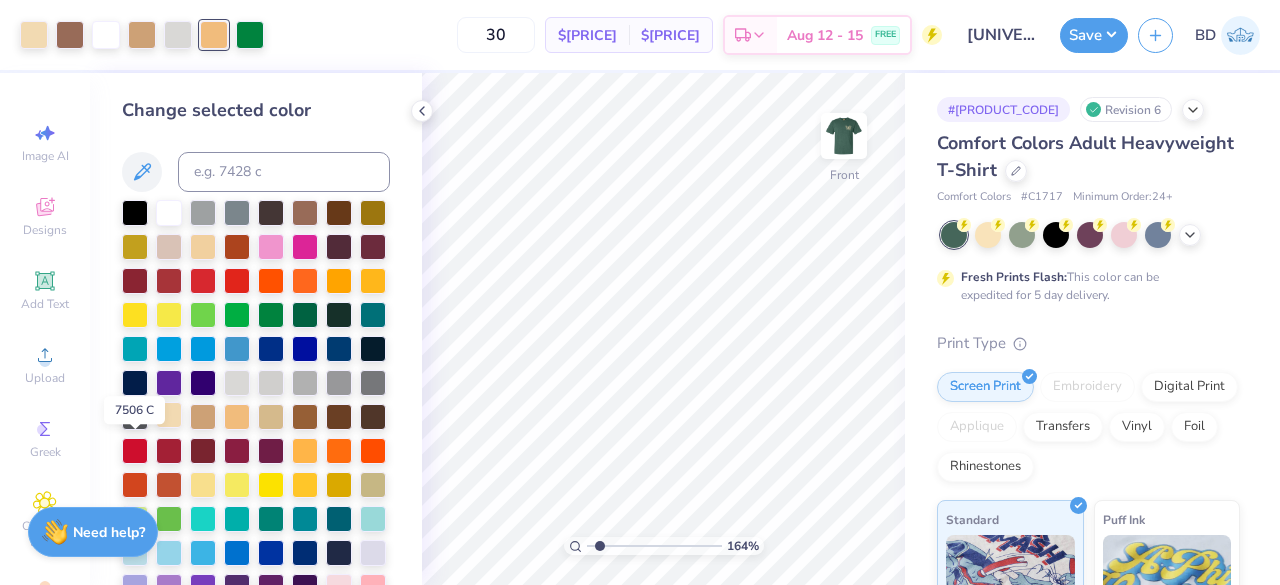 click at bounding box center (169, 415) 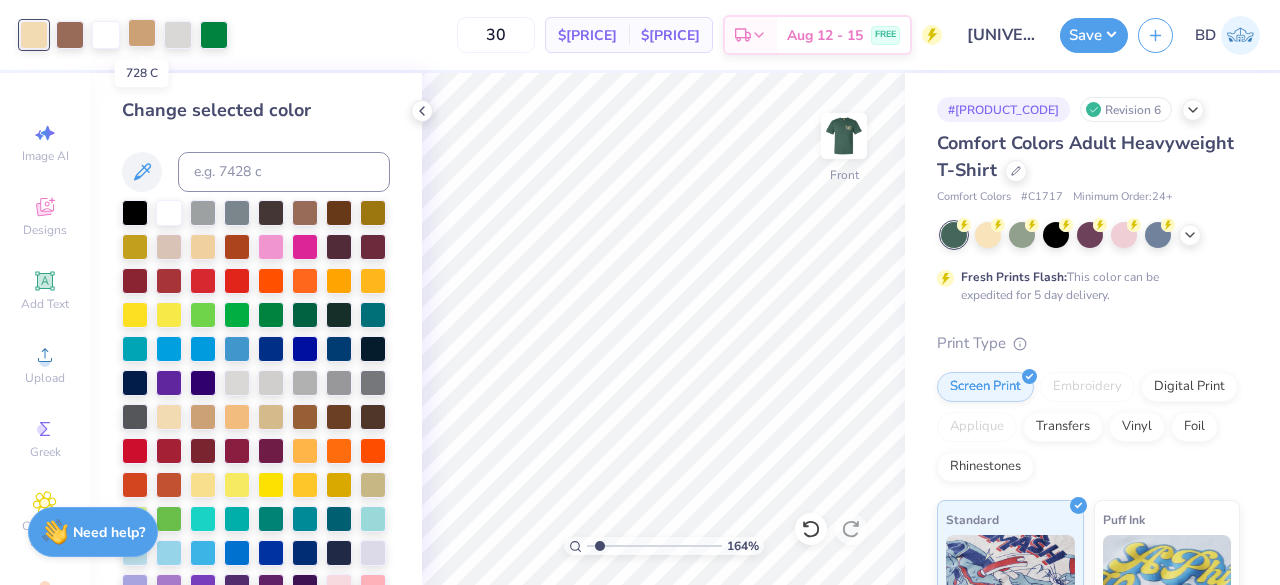 click at bounding box center (142, 33) 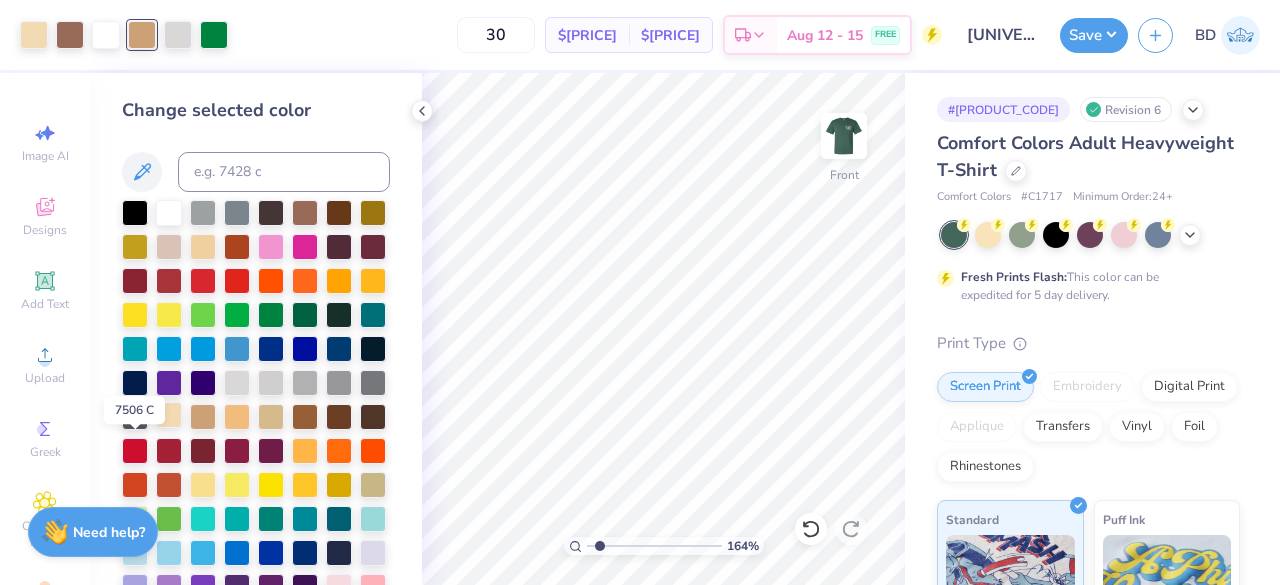 click at bounding box center (169, 415) 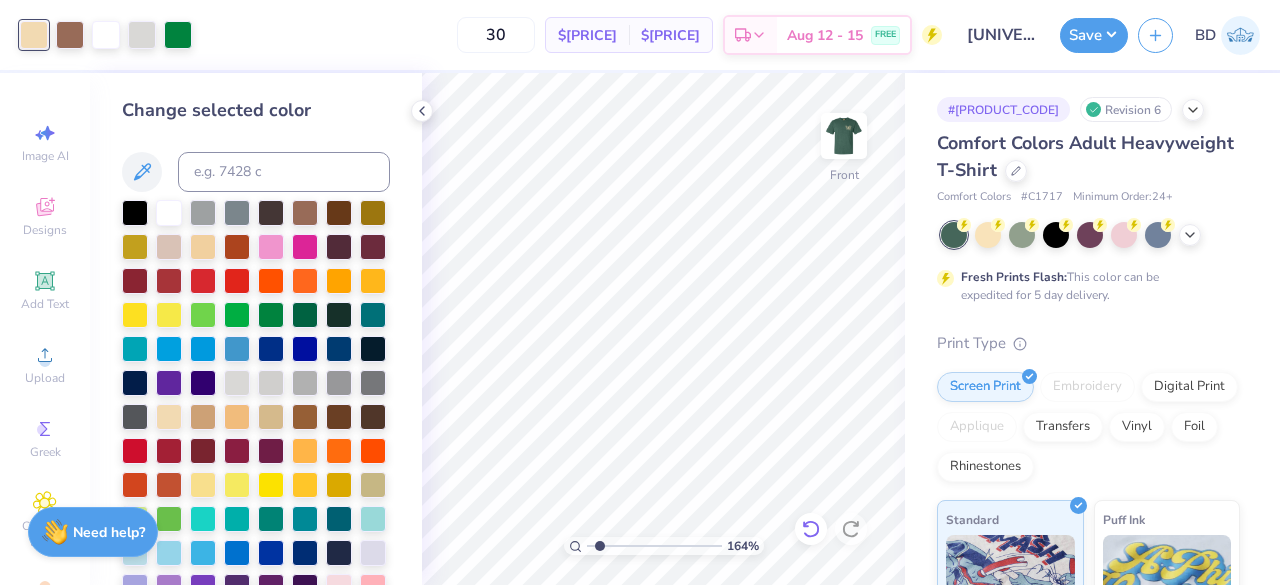 click 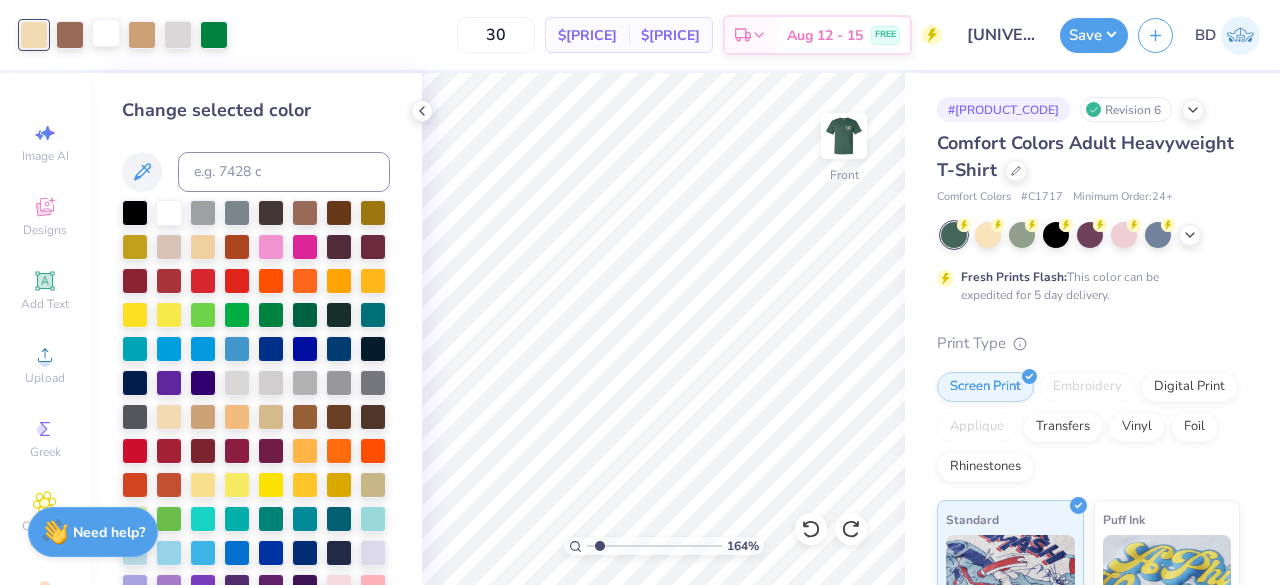click at bounding box center (106, 33) 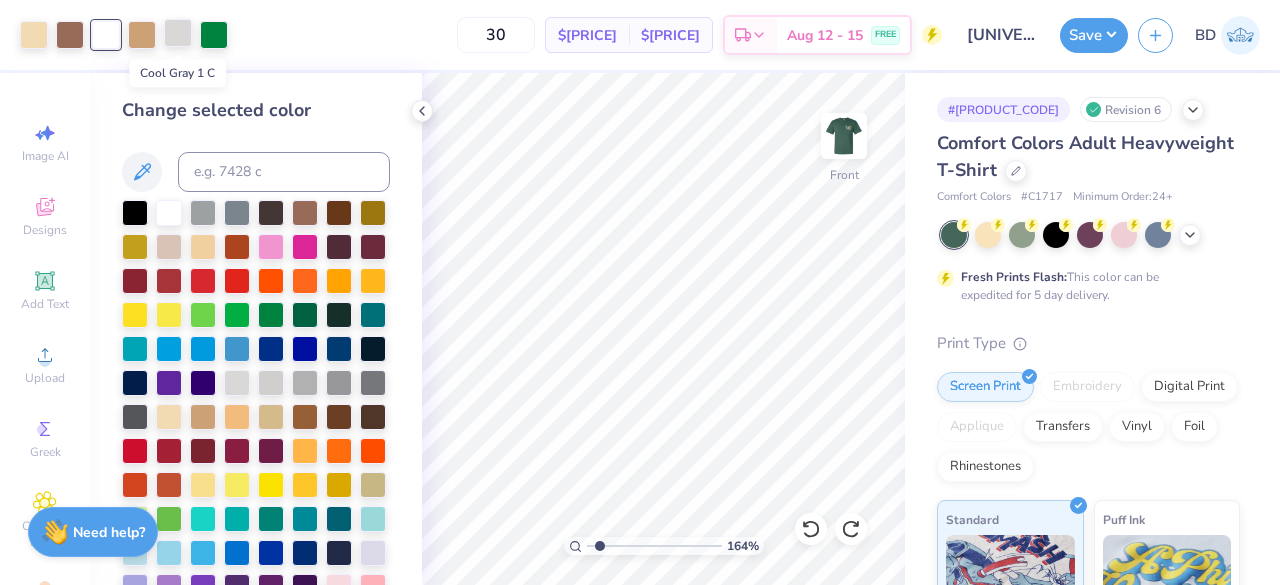 click at bounding box center [178, 33] 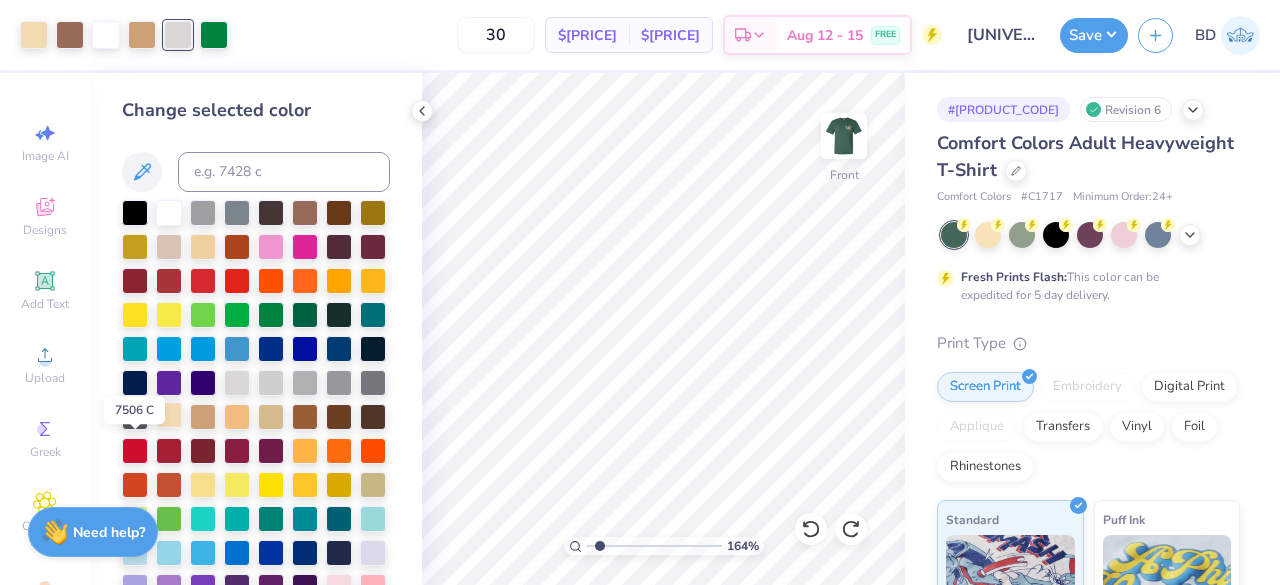 click at bounding box center [169, 415] 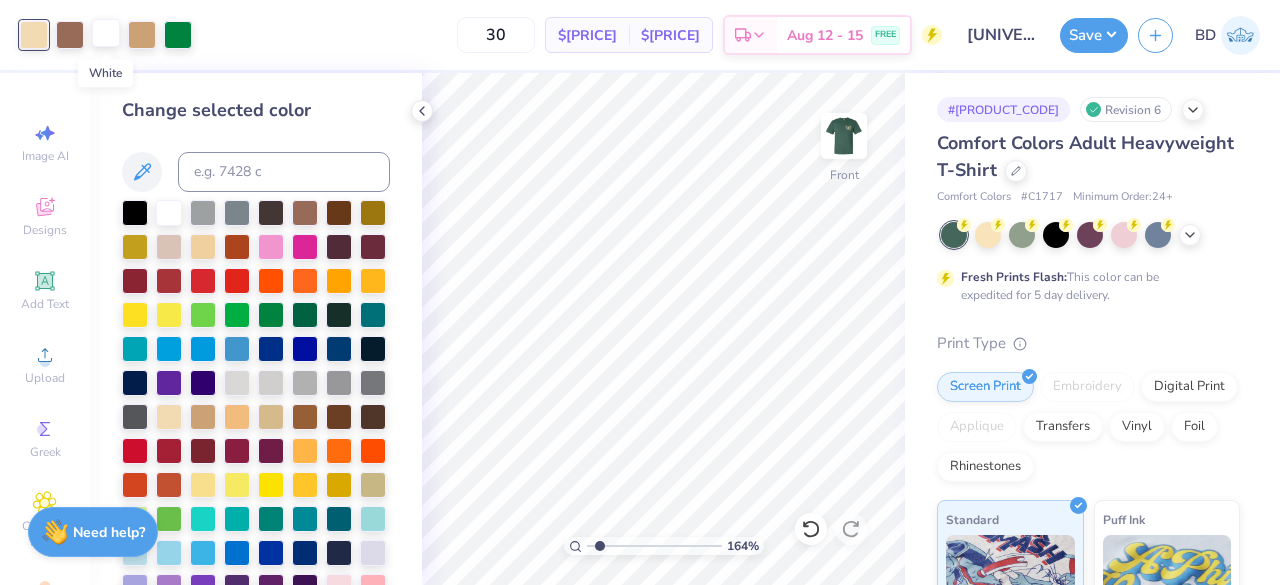 click at bounding box center [106, 33] 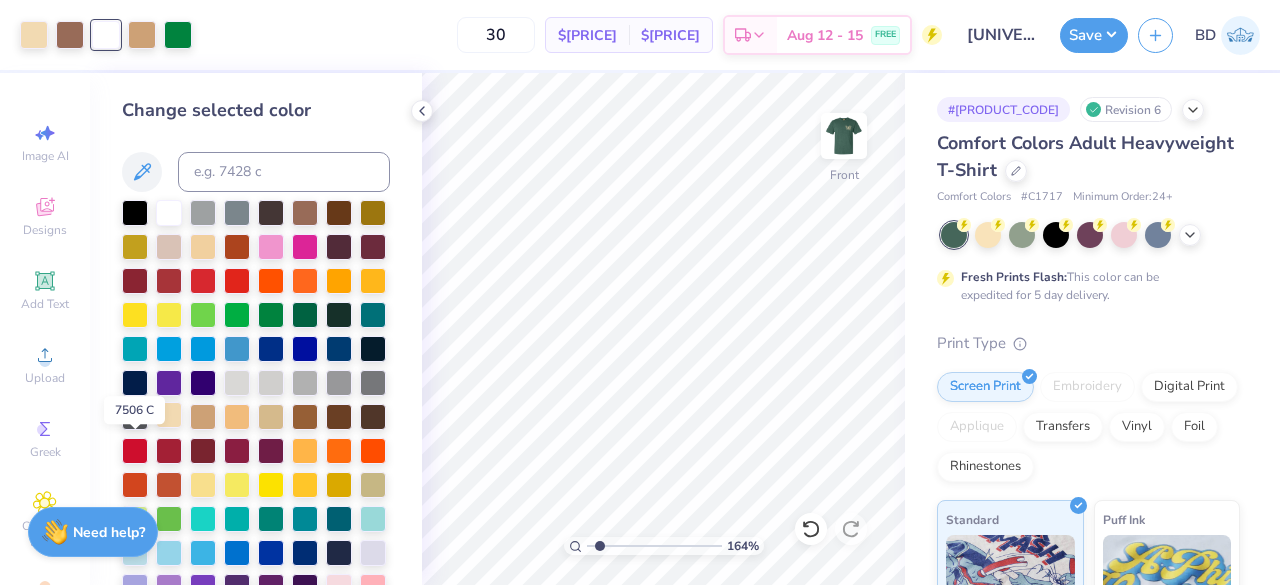 click at bounding box center (169, 415) 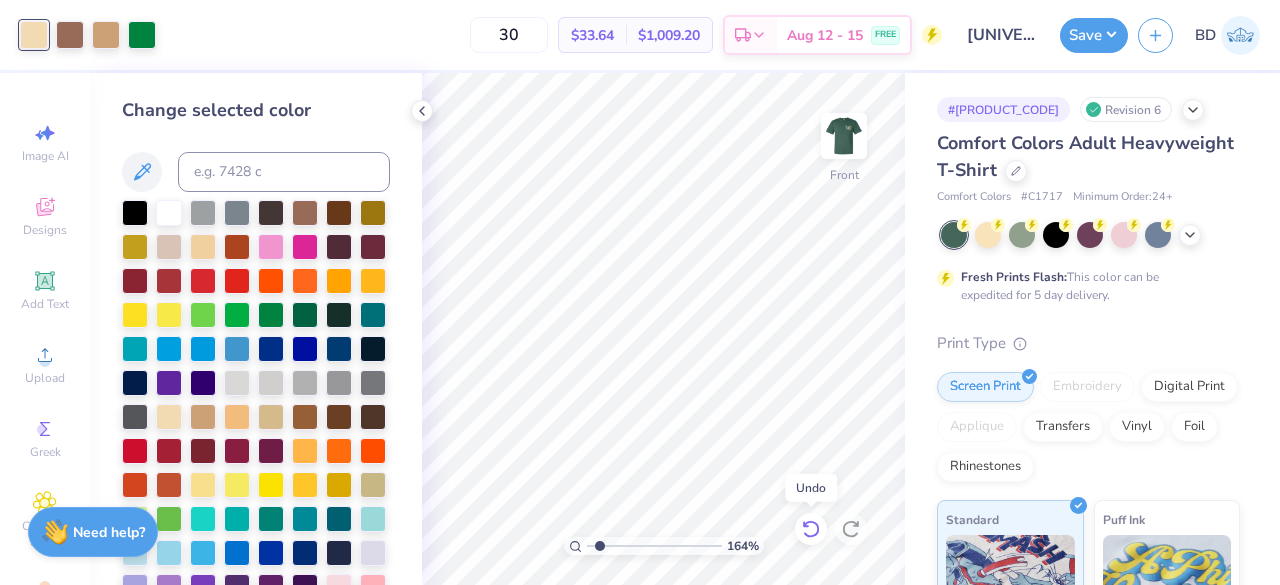 click 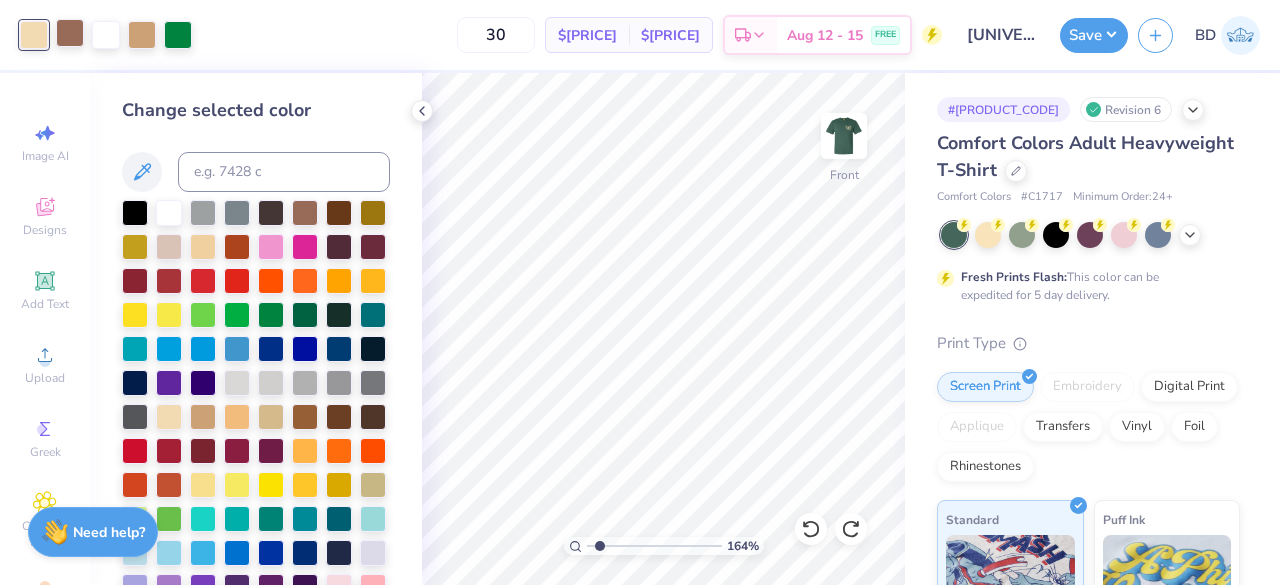 click at bounding box center (70, 33) 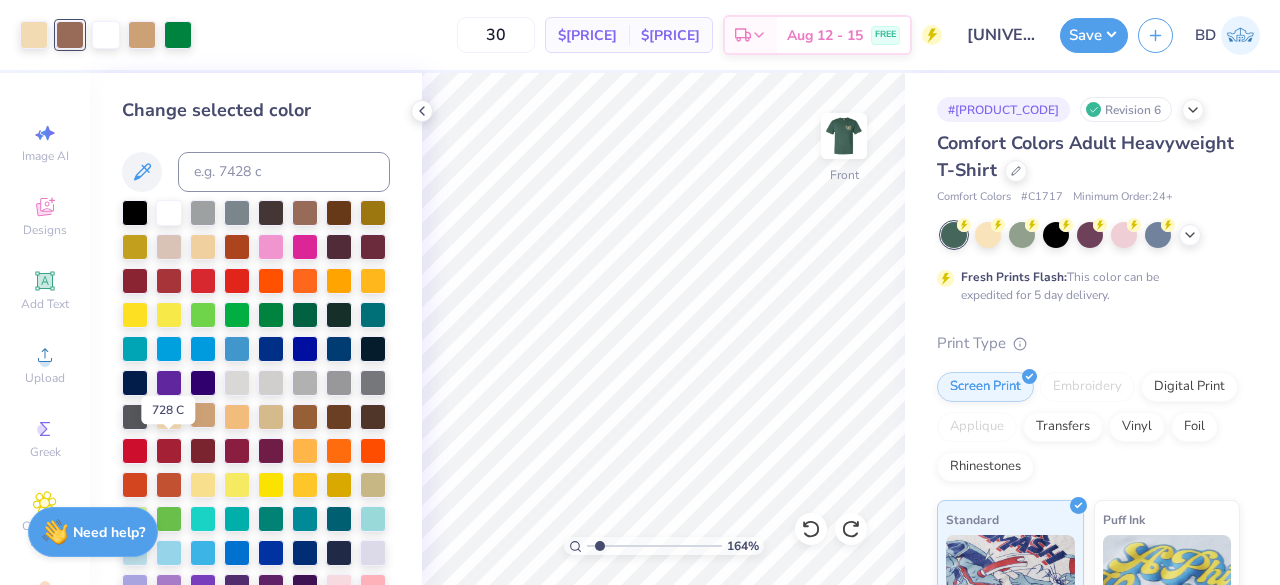 click at bounding box center [203, 415] 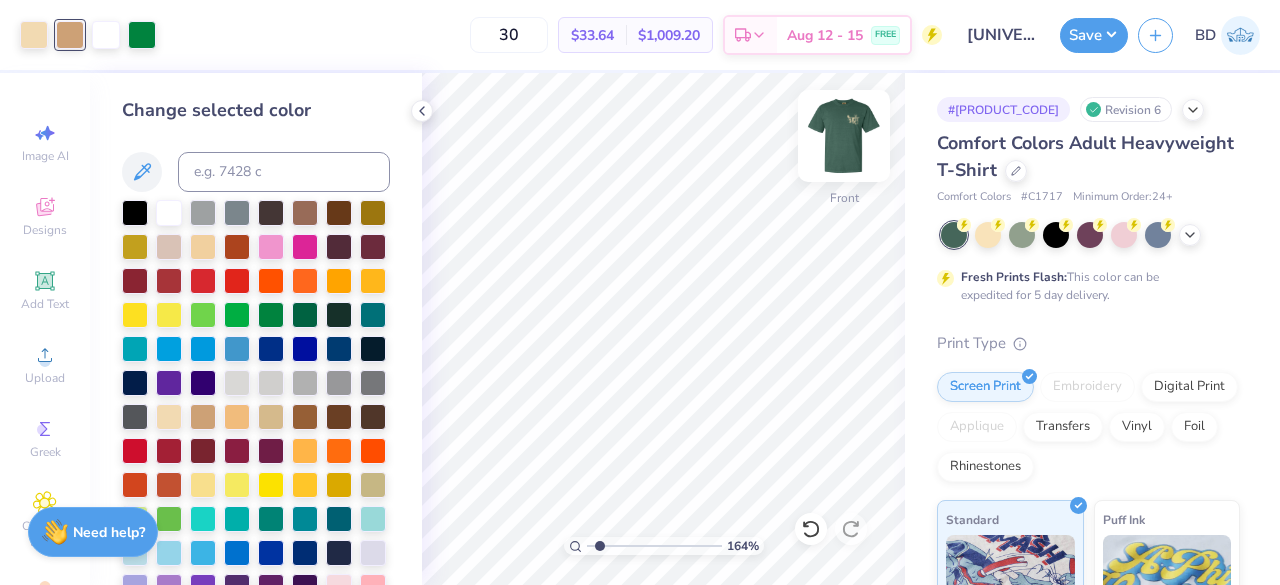 click at bounding box center [844, 136] 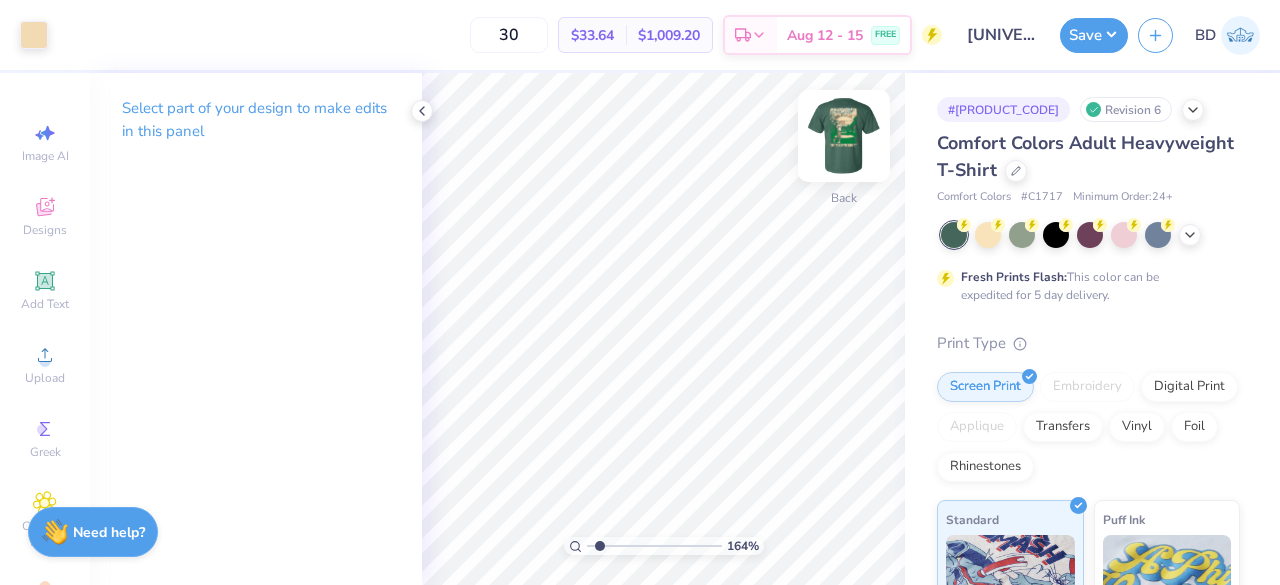 click at bounding box center [844, 136] 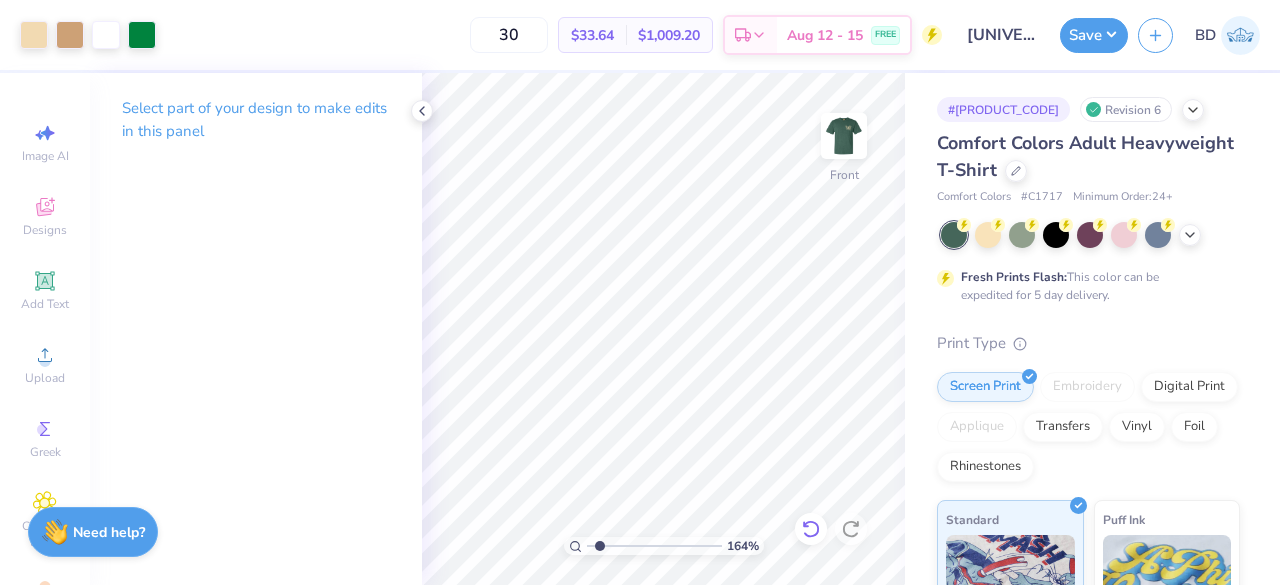 click 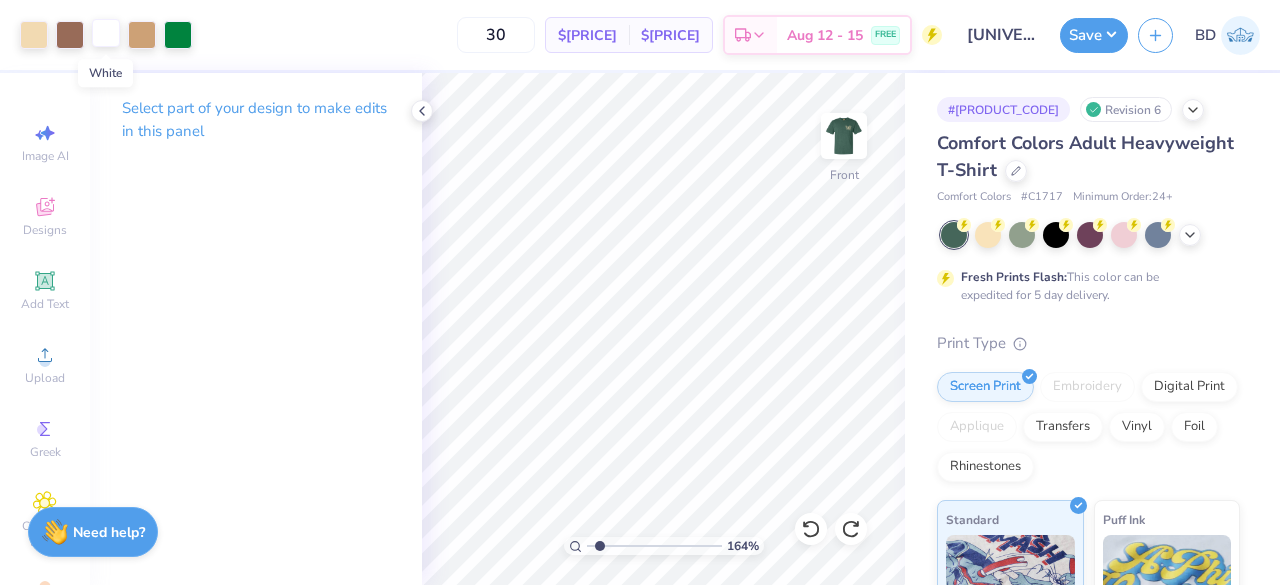click at bounding box center (106, 33) 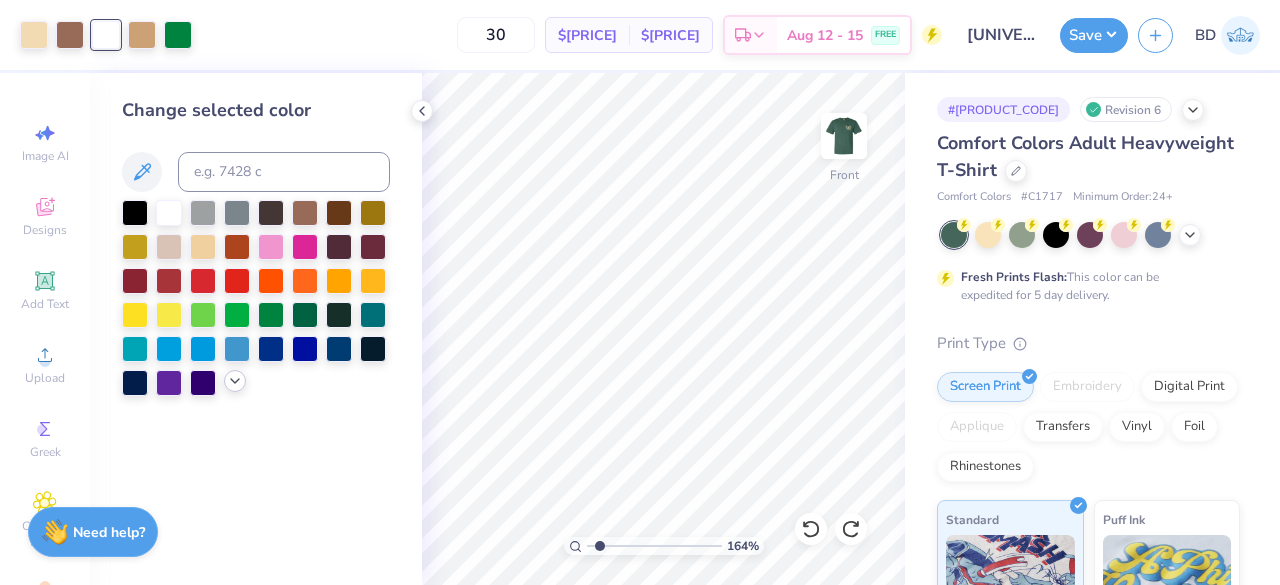 click at bounding box center [256, 298] 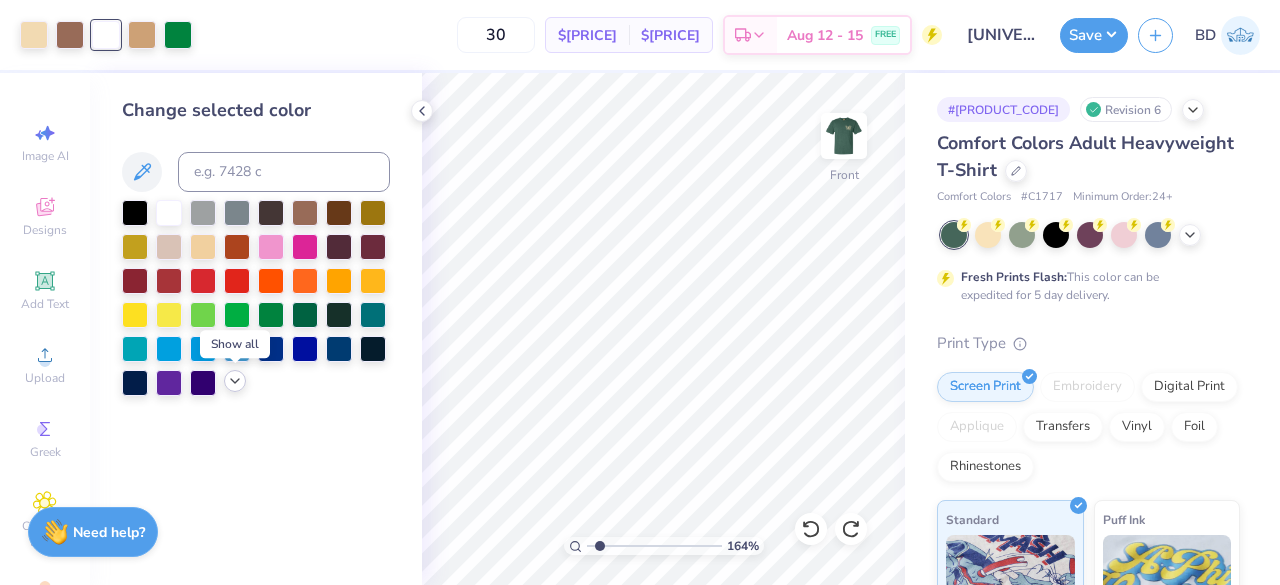 click 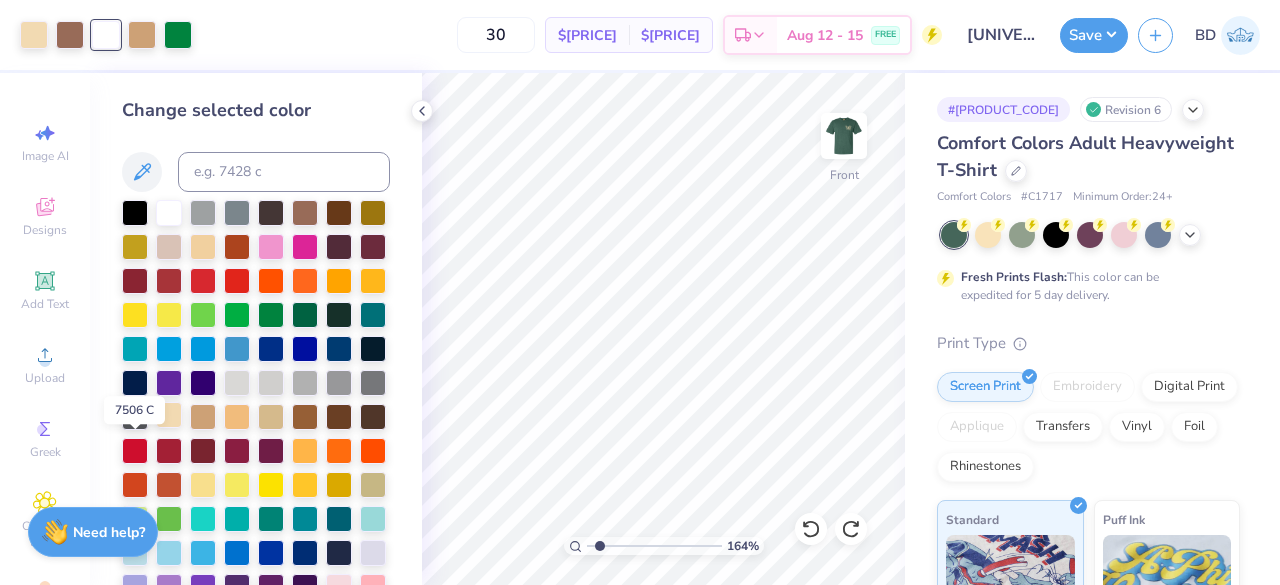 click at bounding box center (169, 415) 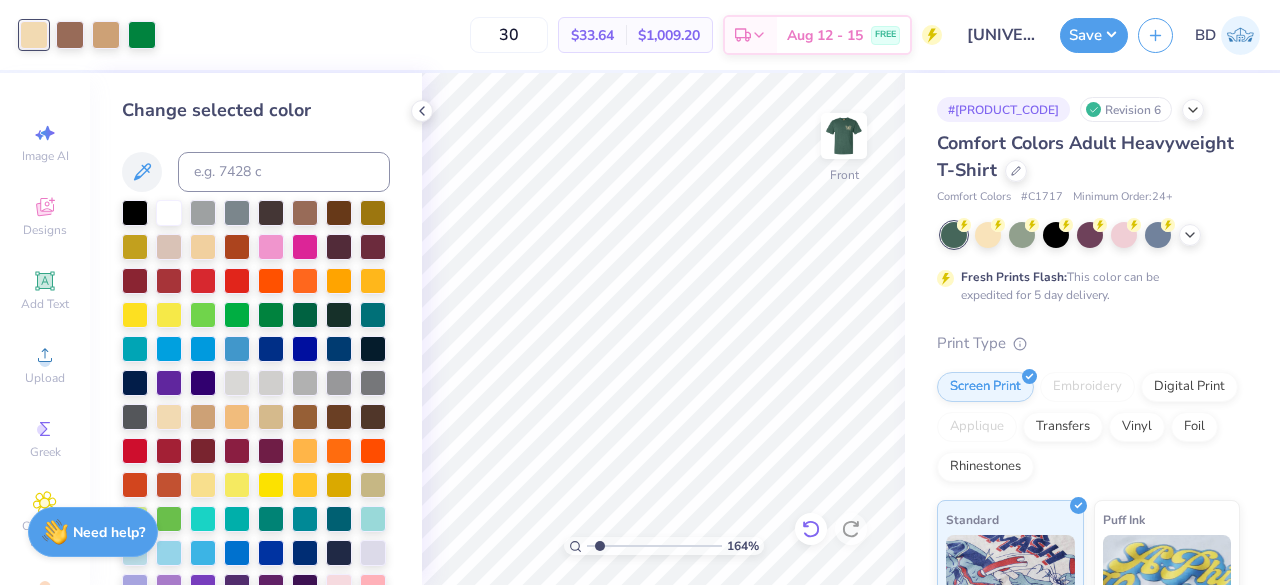 click 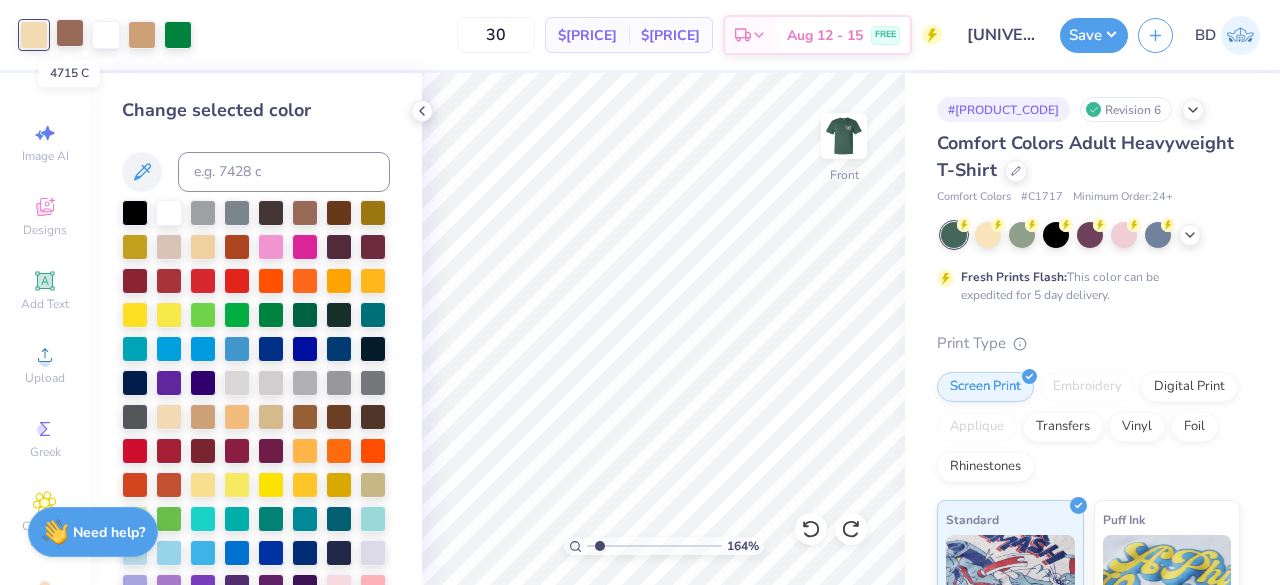 click at bounding box center [70, 33] 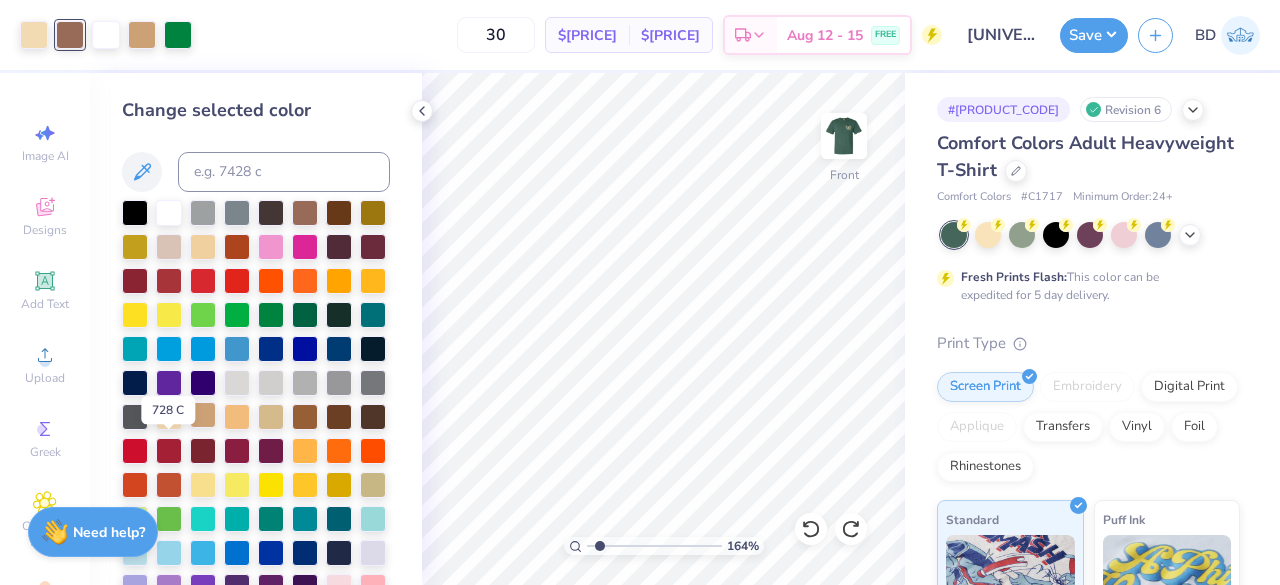 click at bounding box center (203, 415) 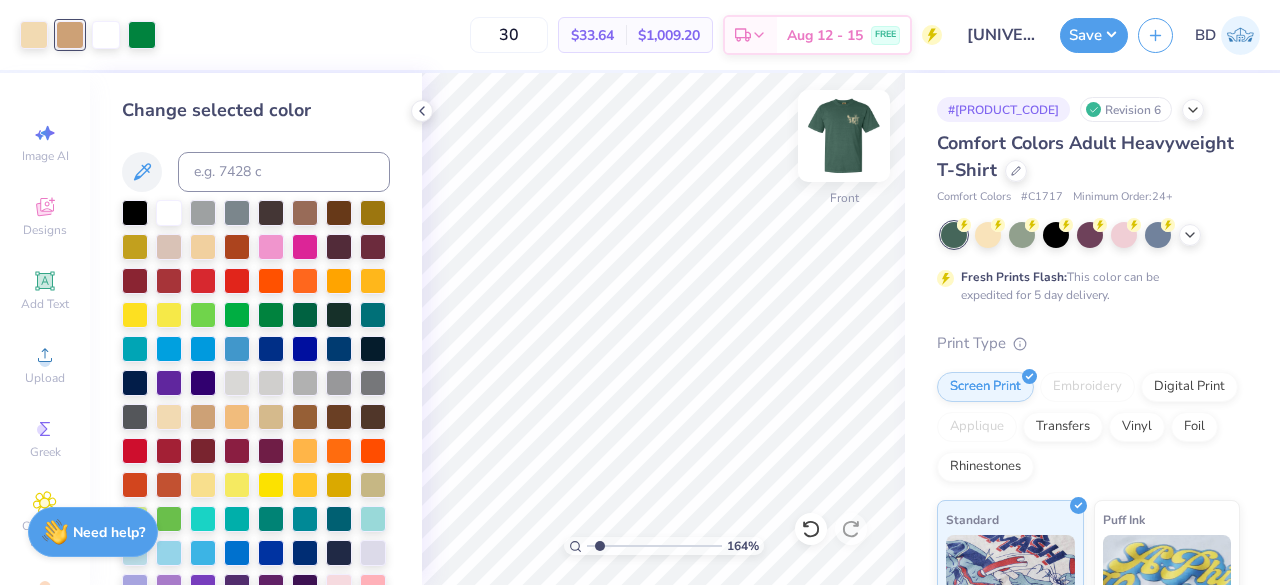 click at bounding box center [844, 136] 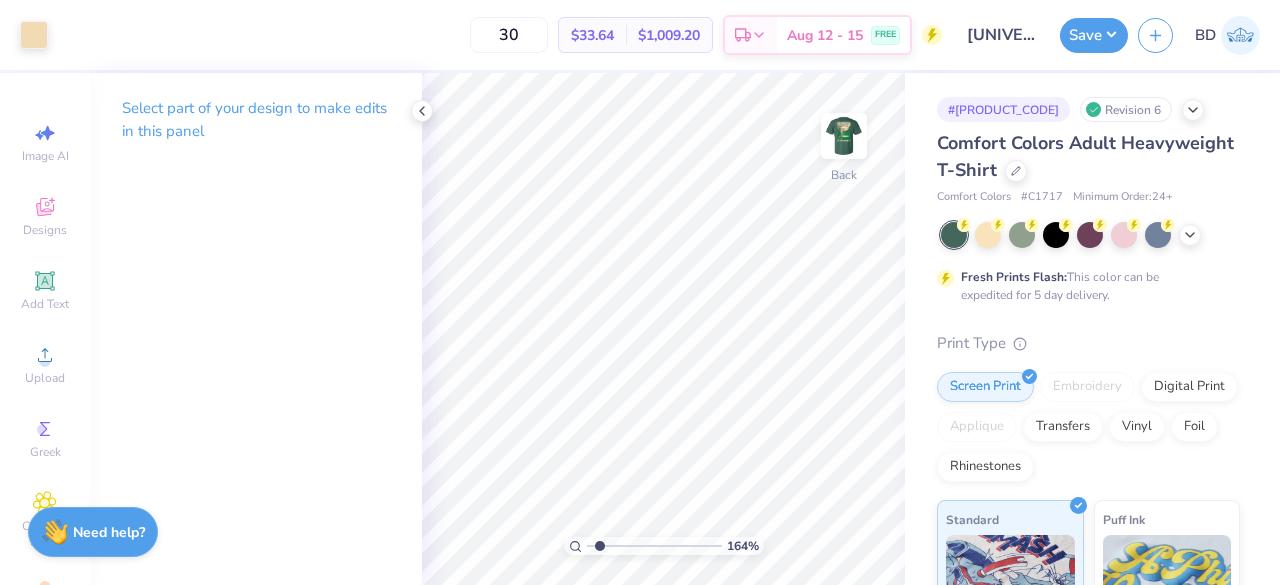 click at bounding box center (844, 136) 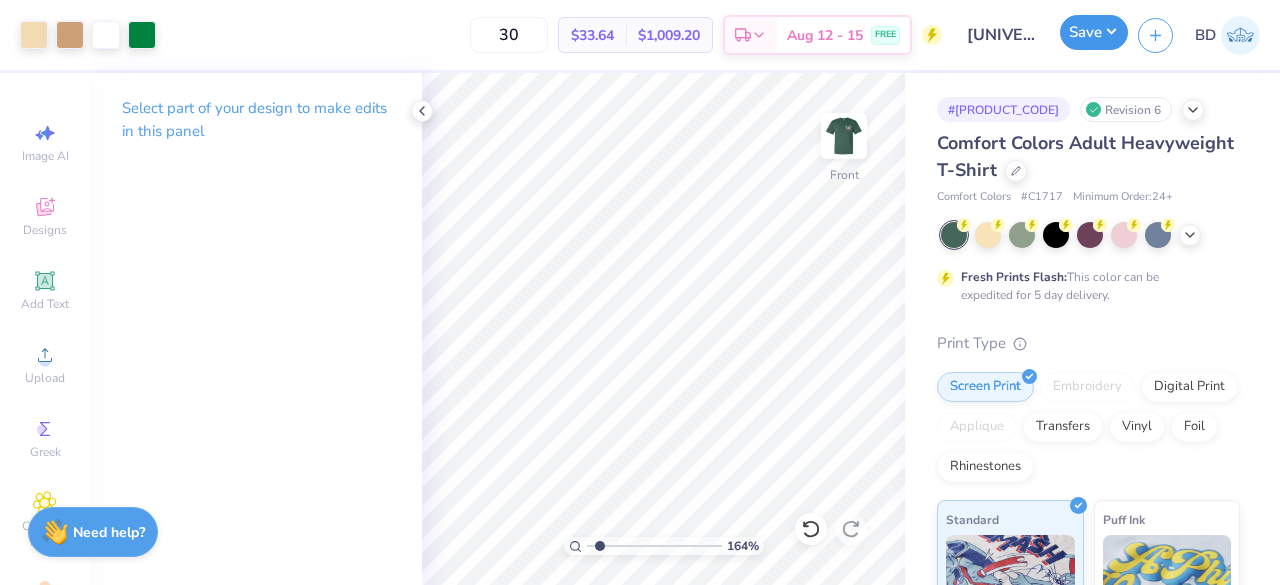 click on "Save" at bounding box center (1094, 32) 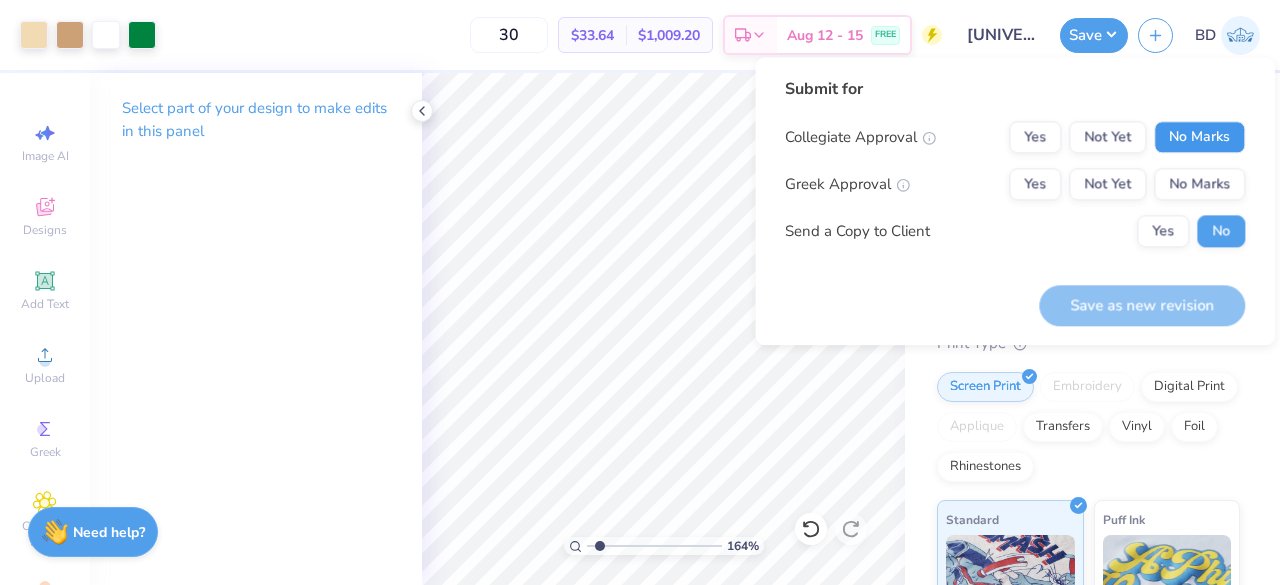 click on "No Marks" at bounding box center [1199, 137] 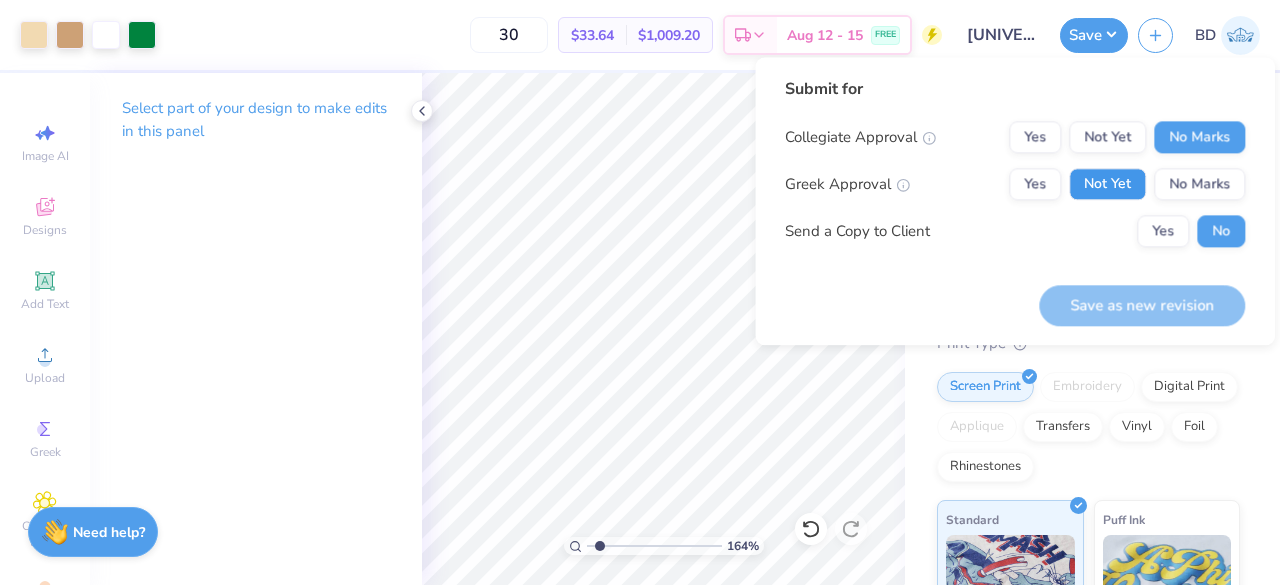 click on "Not Yet" at bounding box center [1107, 184] 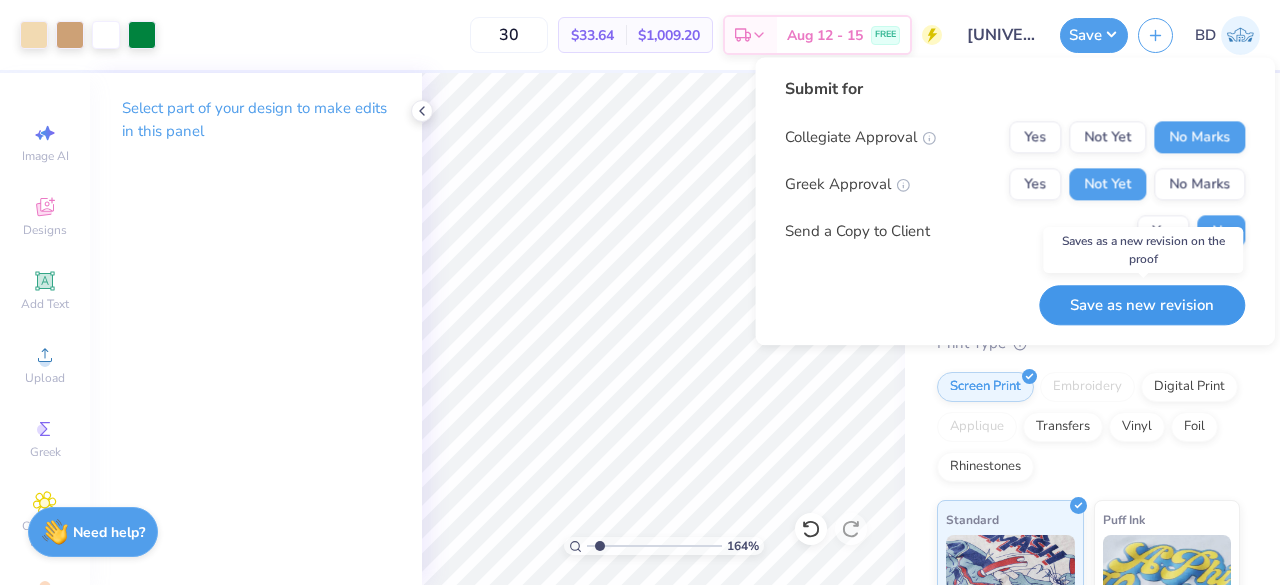 click on "Save as new revision" at bounding box center [1142, 305] 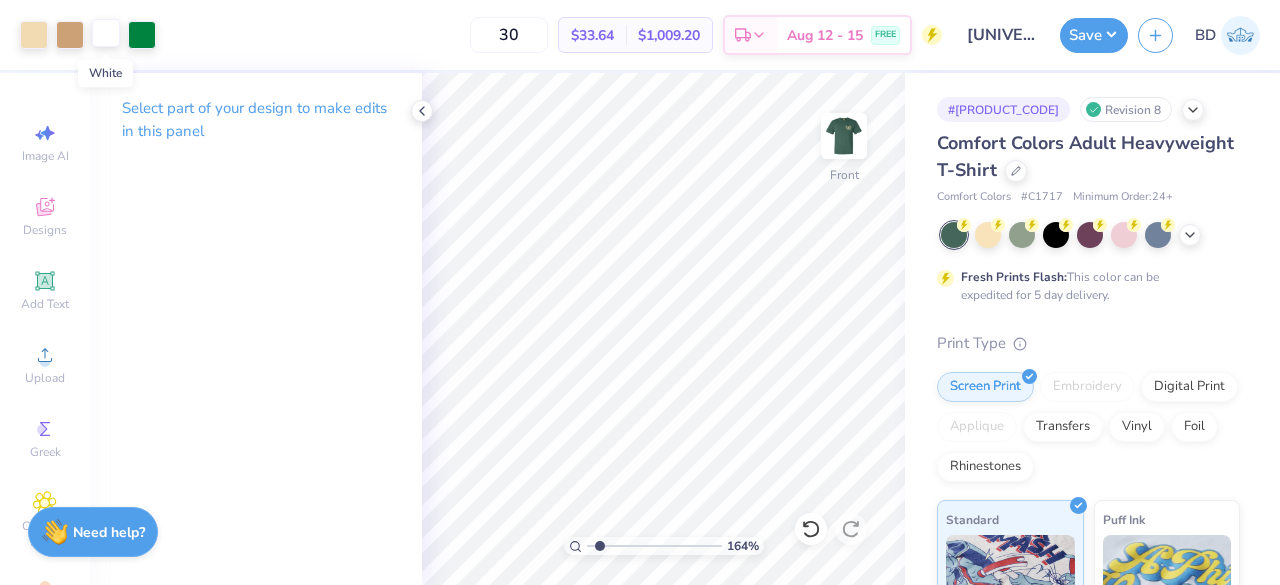 click at bounding box center [106, 33] 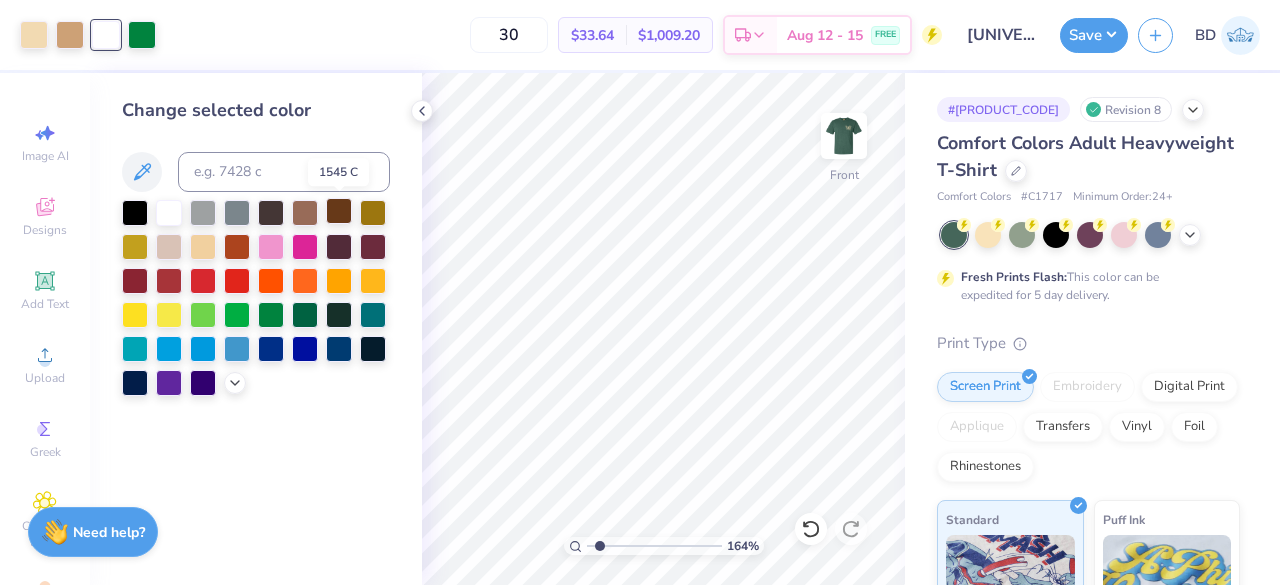click at bounding box center [339, 211] 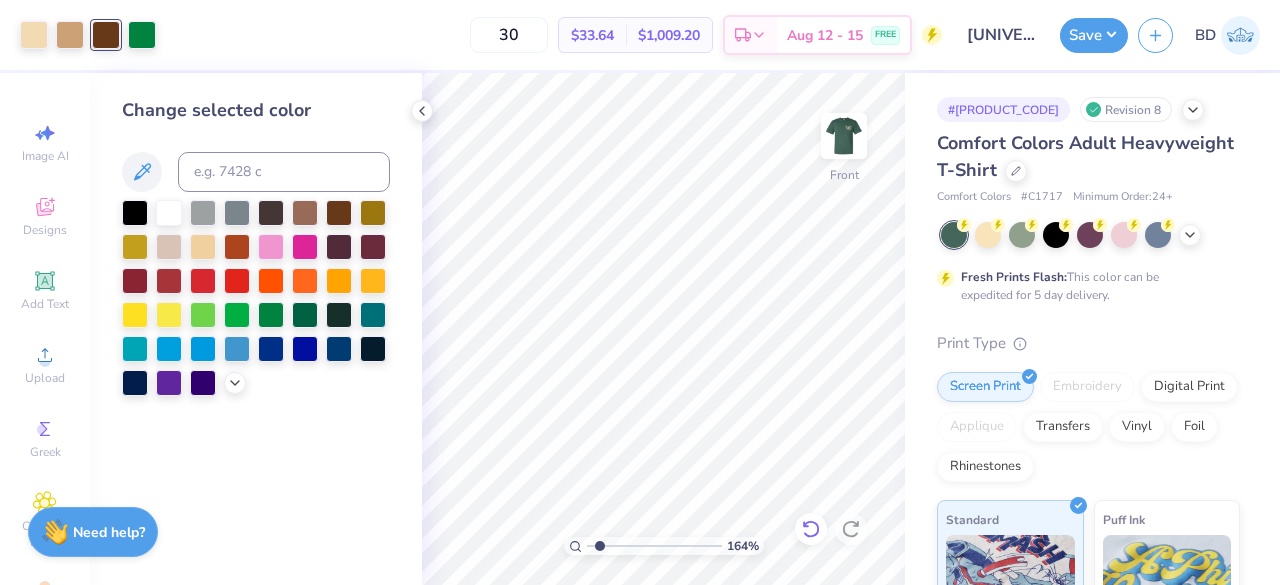 click 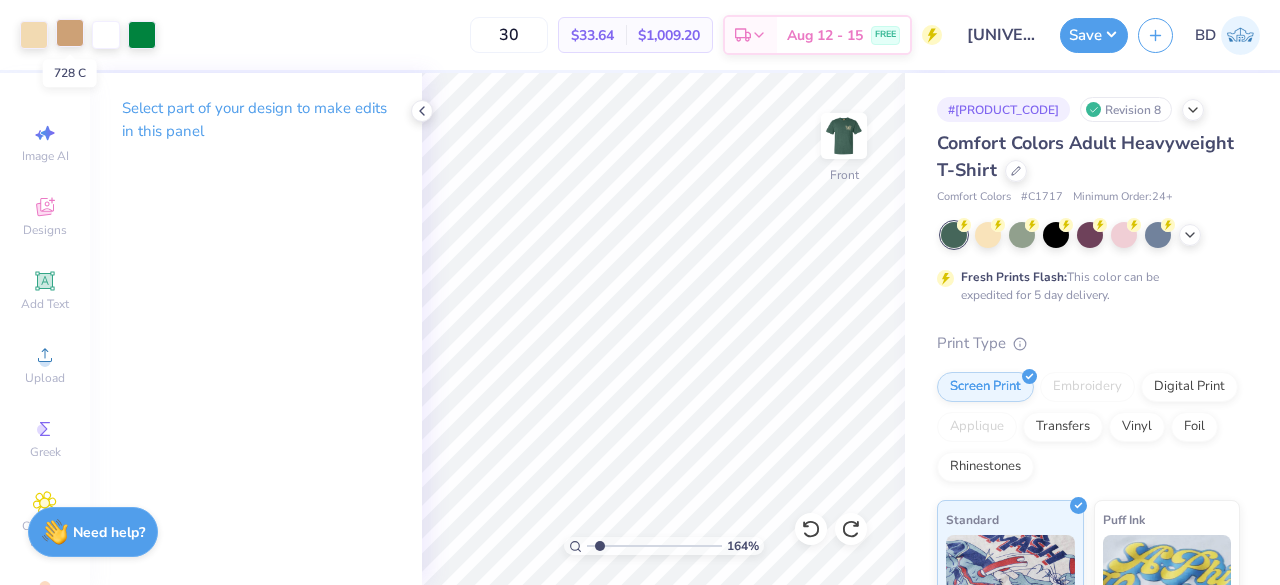 click at bounding box center (70, 33) 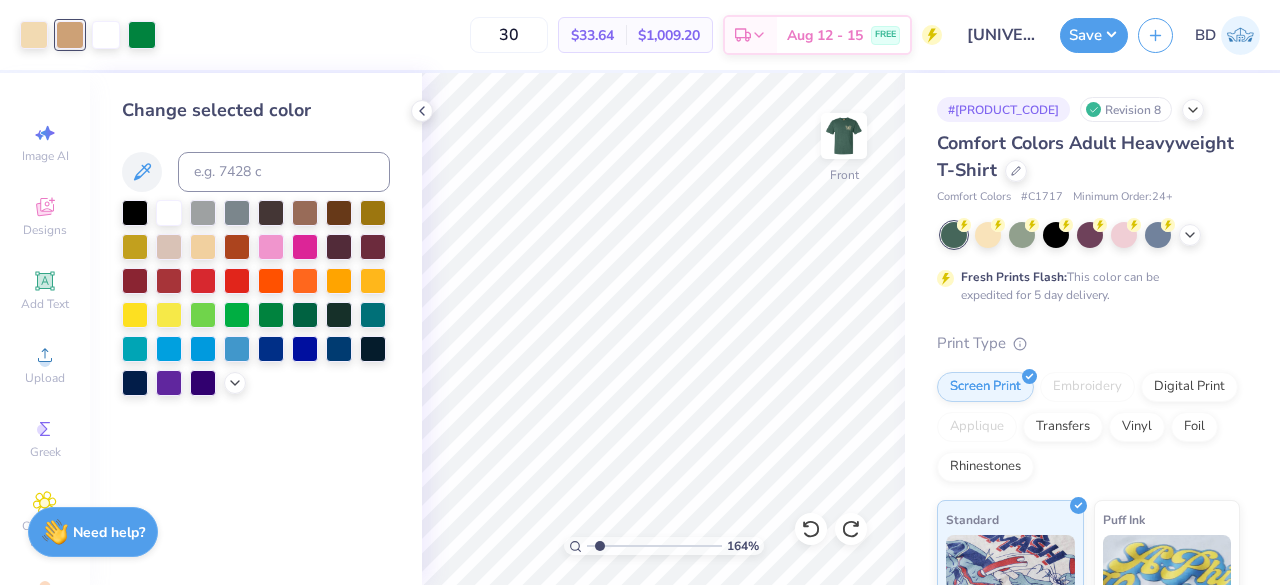 click on "30 $33.64 Per Item $1,009.20 Total Est.  Delivery Aug 12 - 15 FREE" at bounding box center [554, 35] 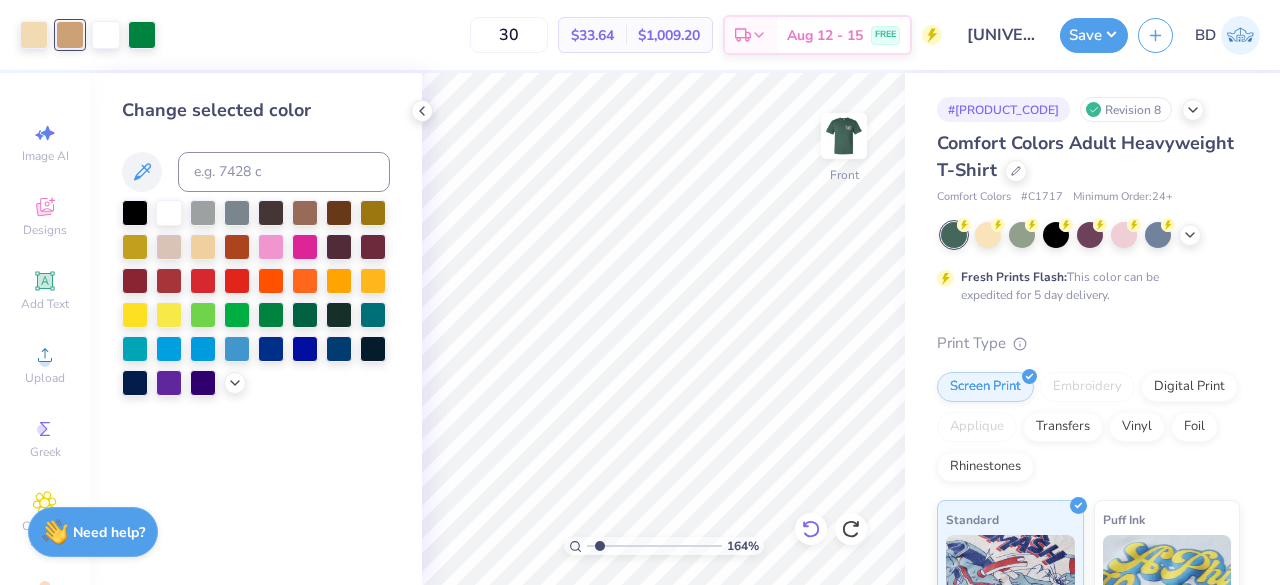click 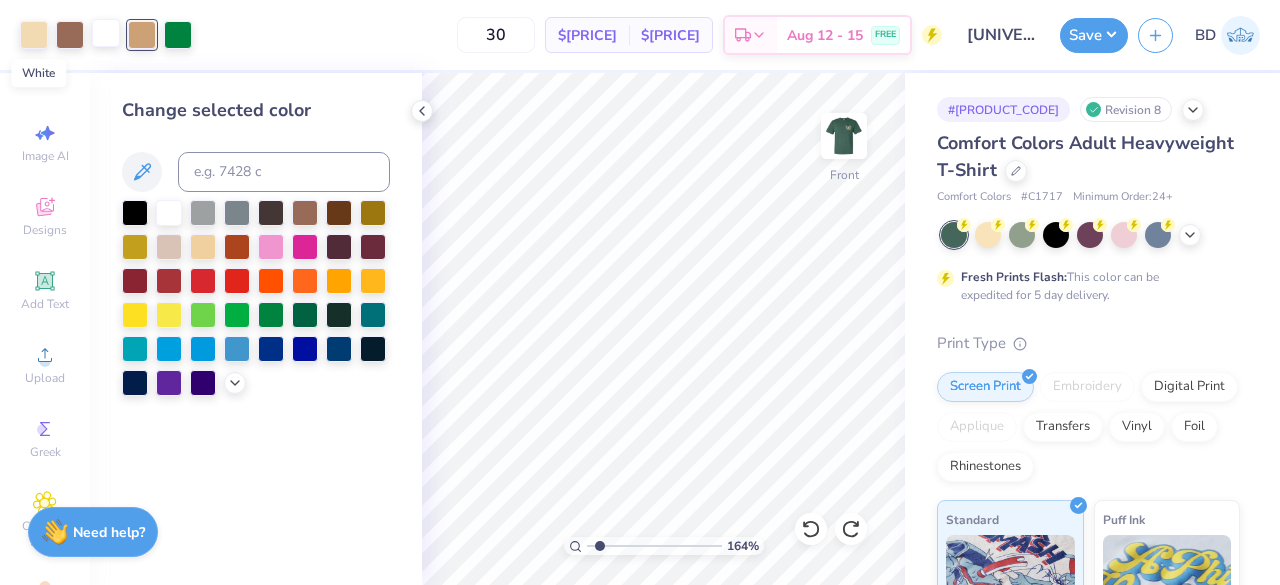 click at bounding box center [106, 33] 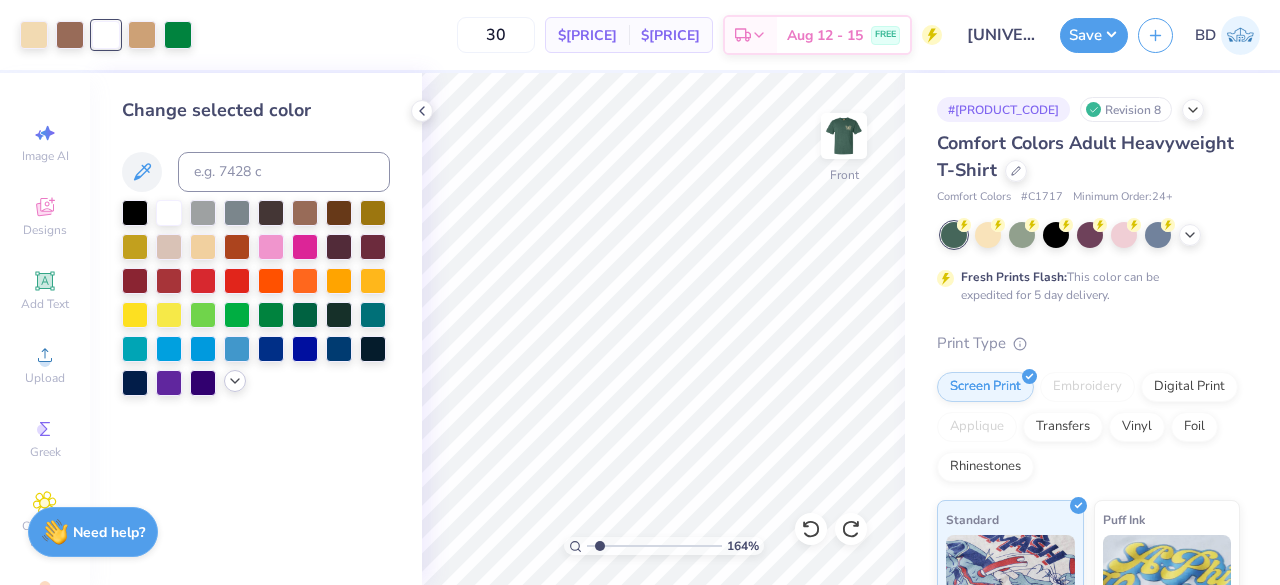 click 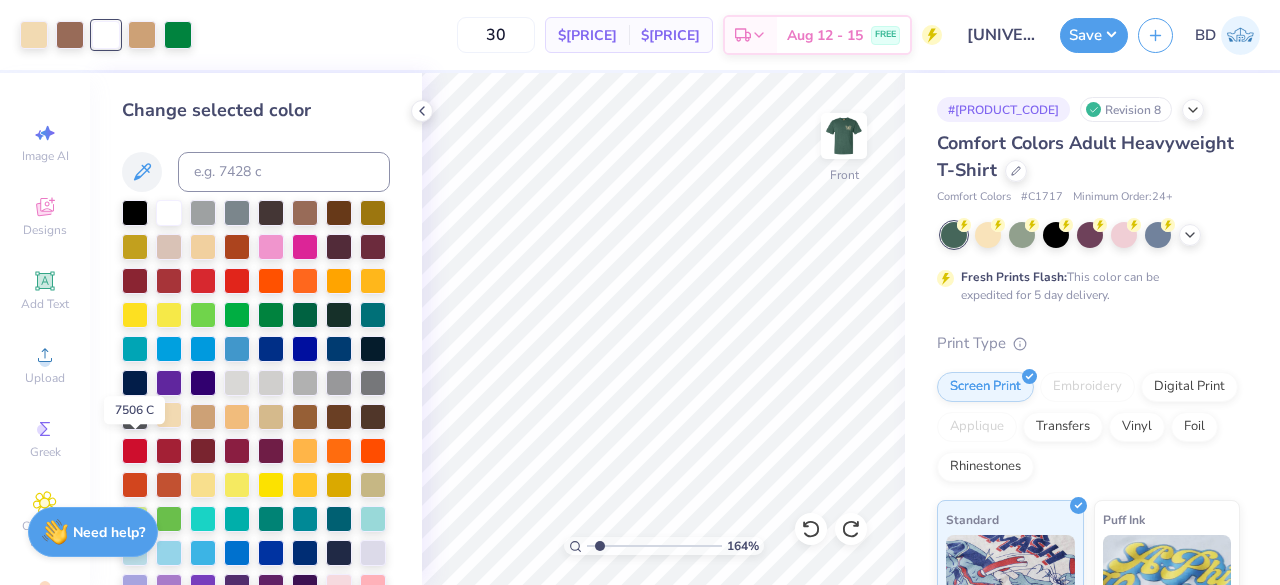 click at bounding box center (169, 415) 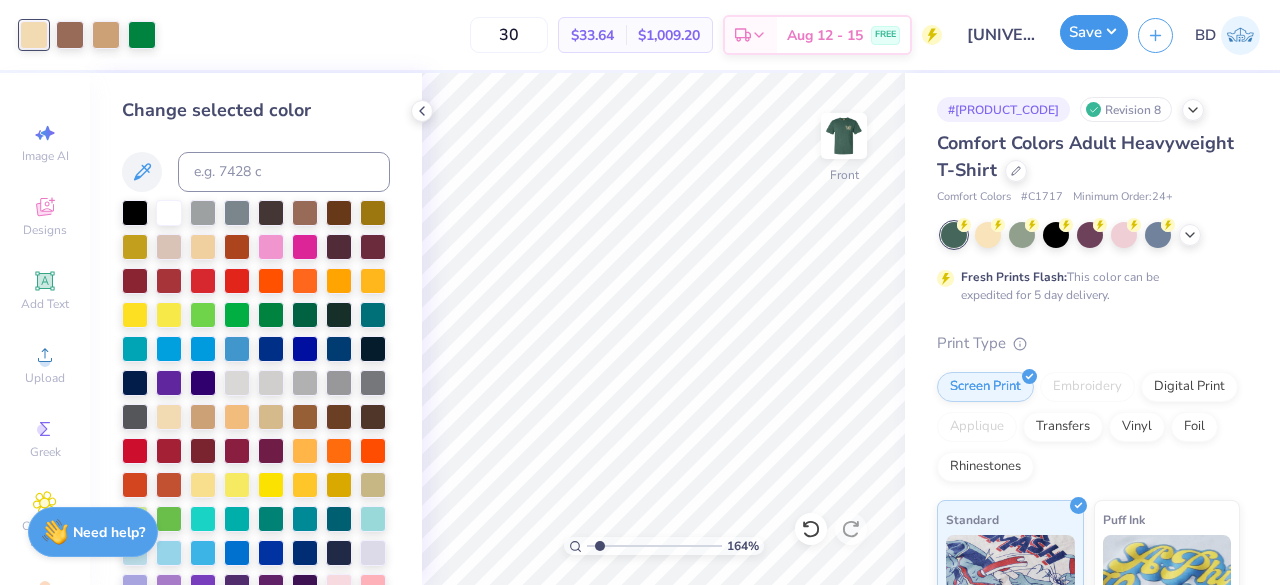 click on "Save" at bounding box center (1094, 32) 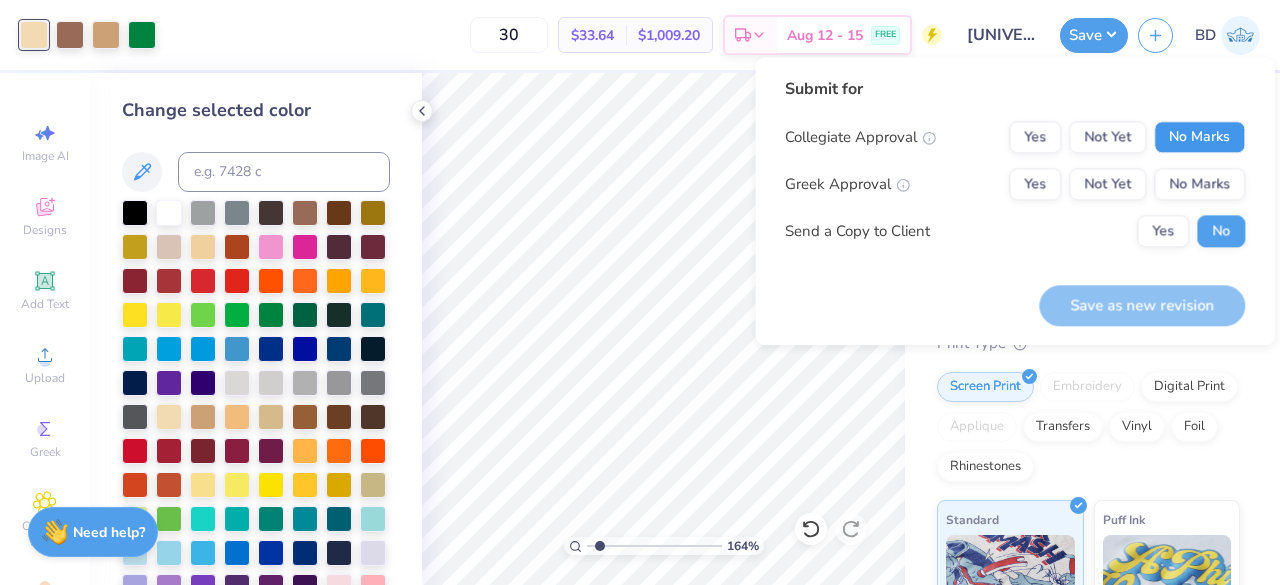 click on "No Marks" at bounding box center [1199, 137] 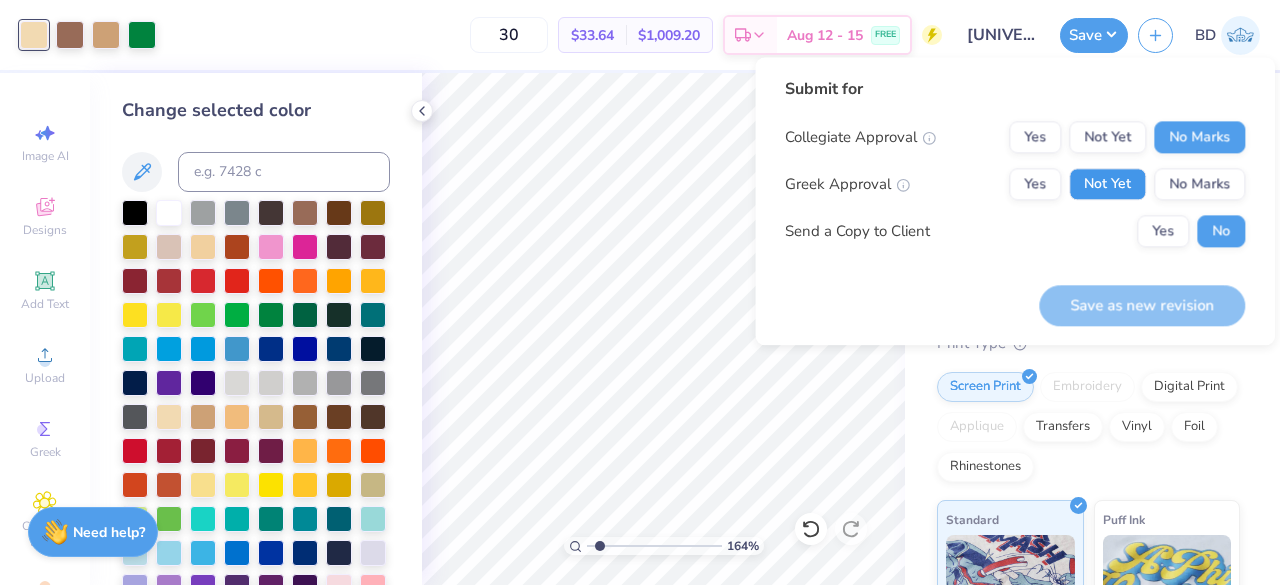 click on "Not Yet" at bounding box center (1107, 184) 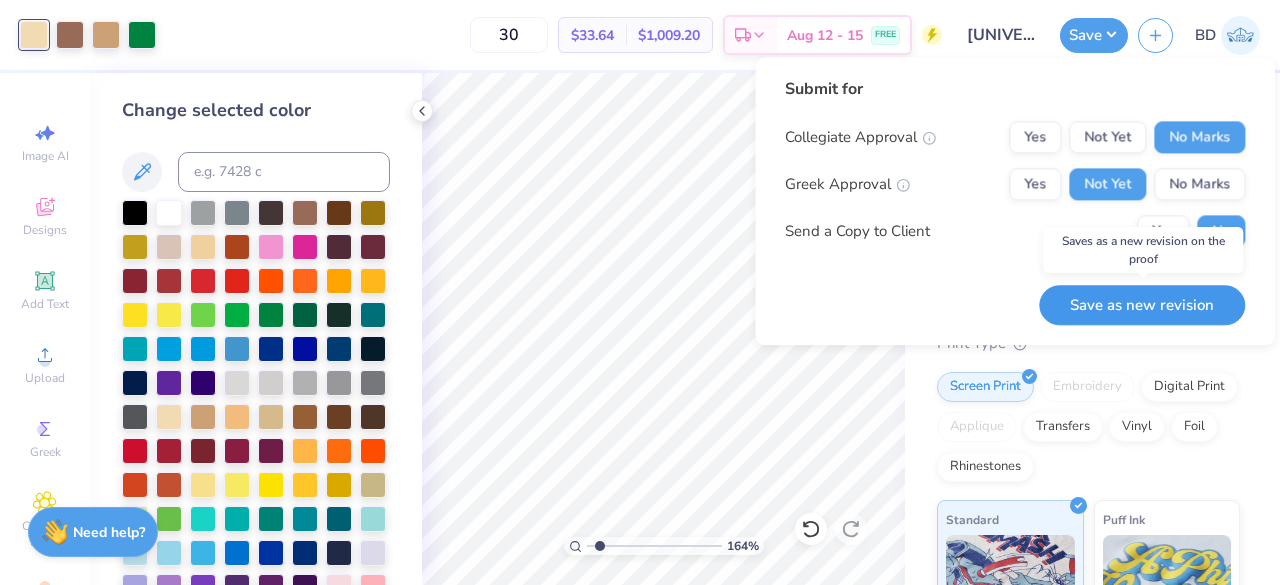 click on "Save as new revision" at bounding box center (1142, 305) 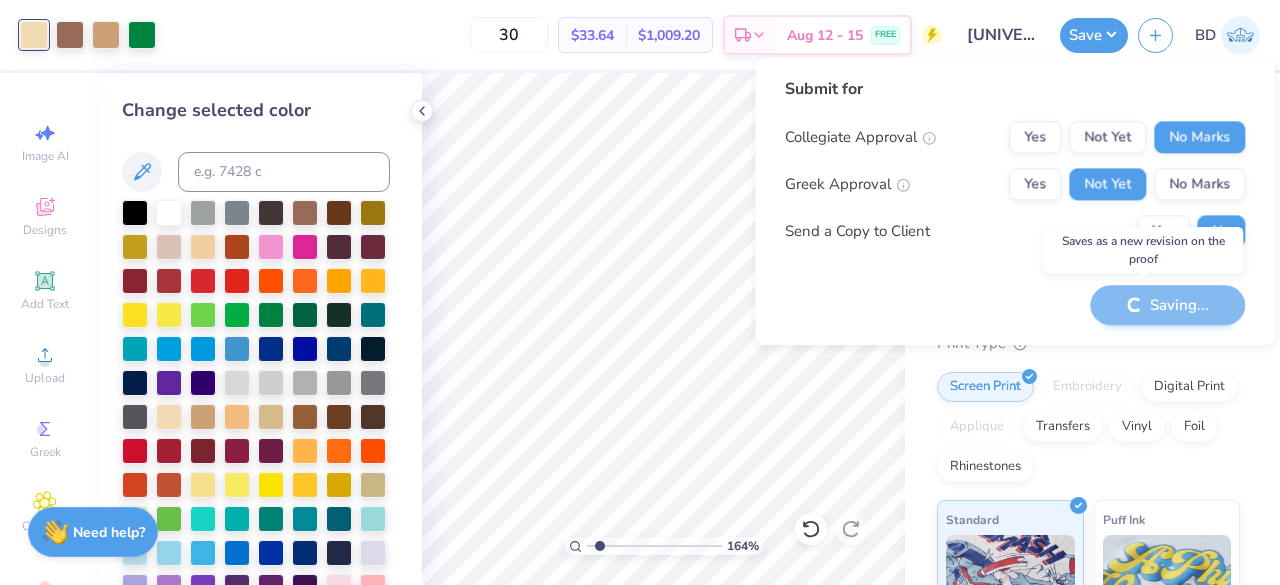 type on "1.64252696709289" 